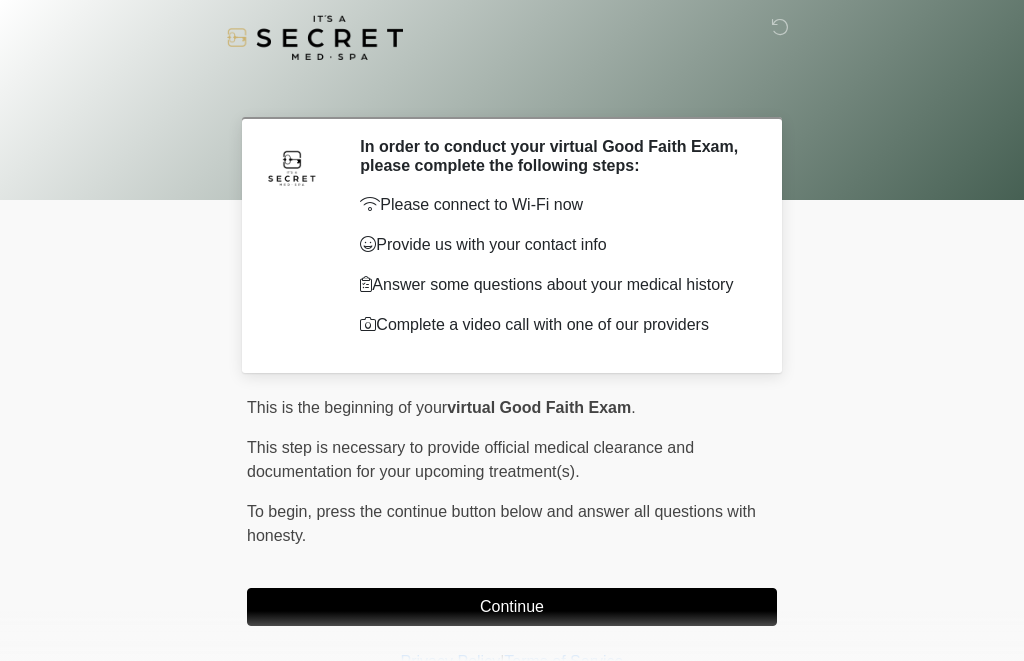 scroll, scrollTop: 0, scrollLeft: 0, axis: both 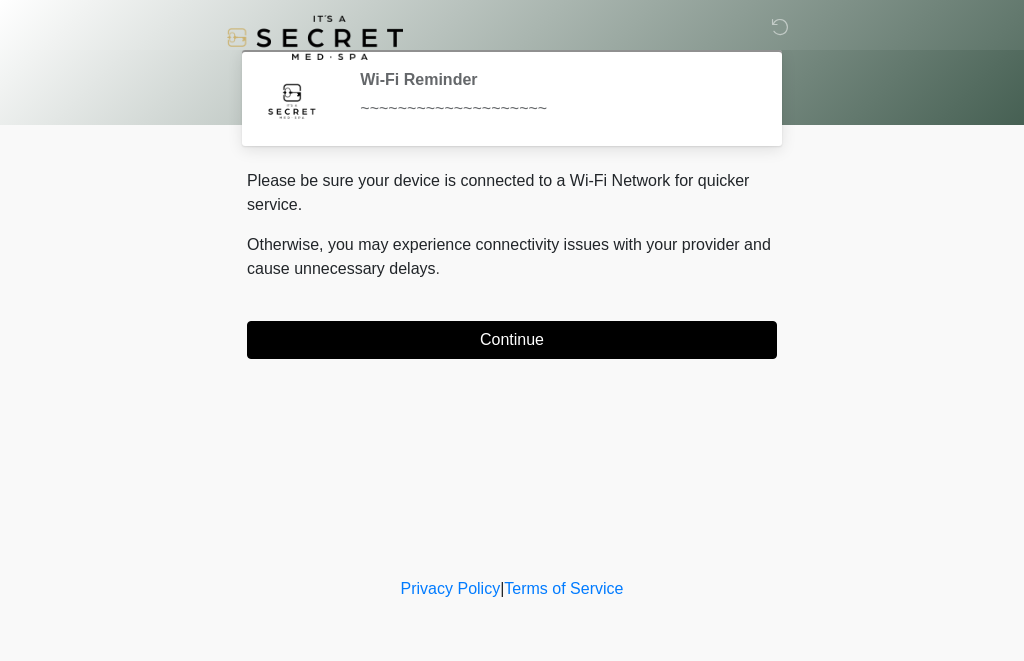 click on "Continue" at bounding box center (512, 340) 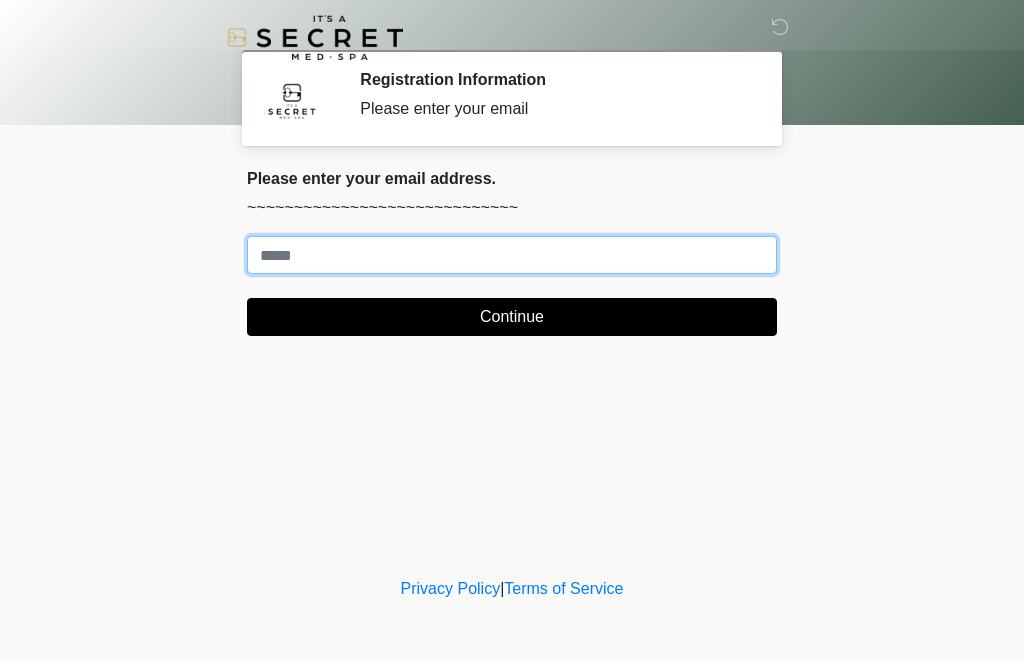 click on "Where should we email your treatment plan?" at bounding box center (512, 255) 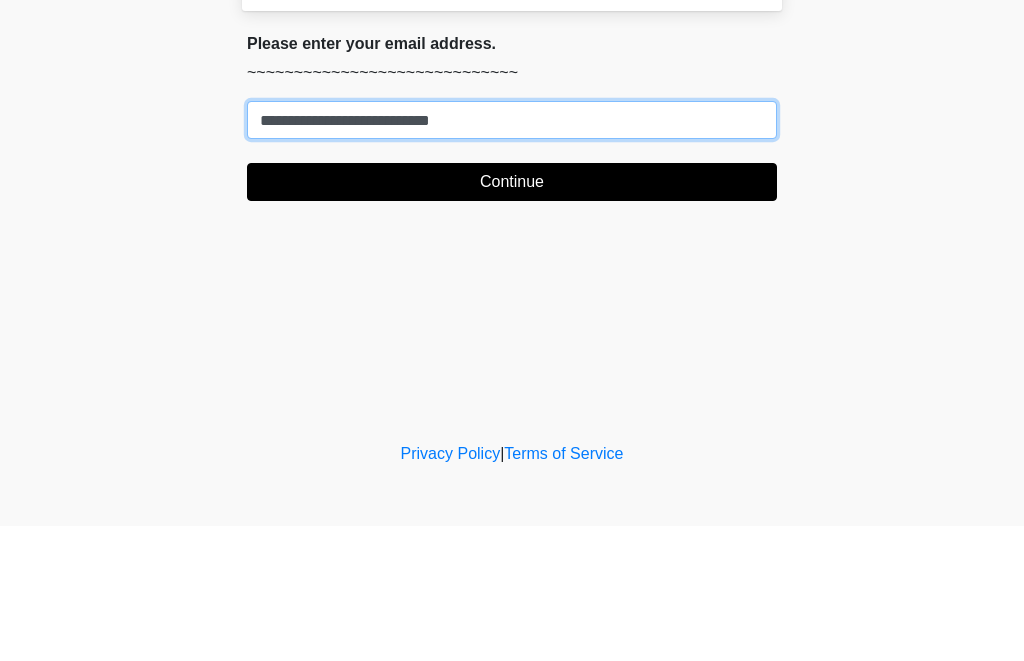 type on "**********" 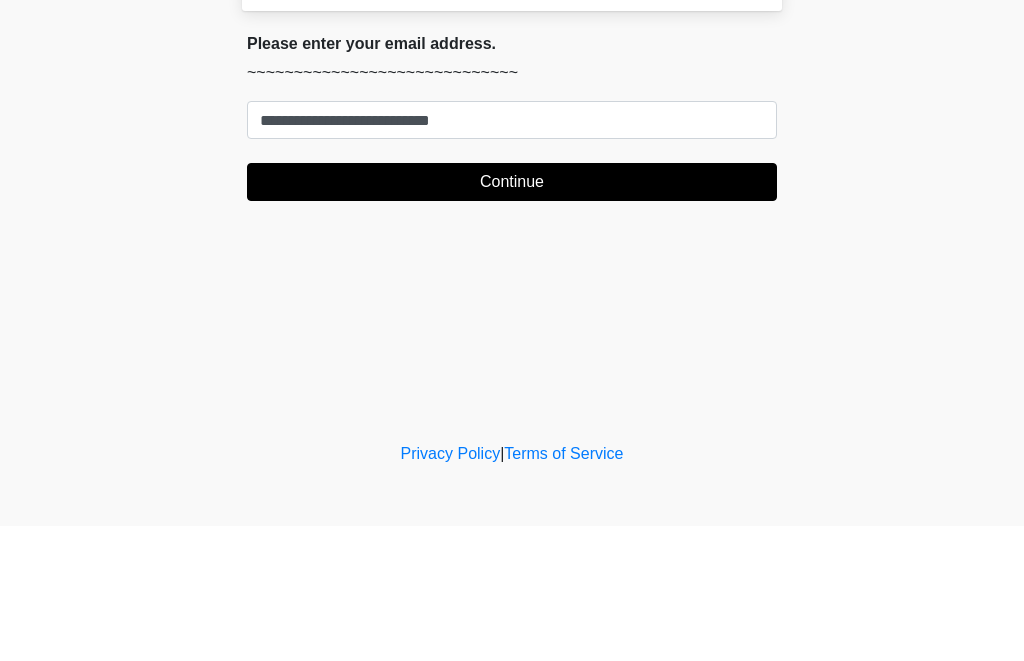 click on "**********" at bounding box center (512, 286) 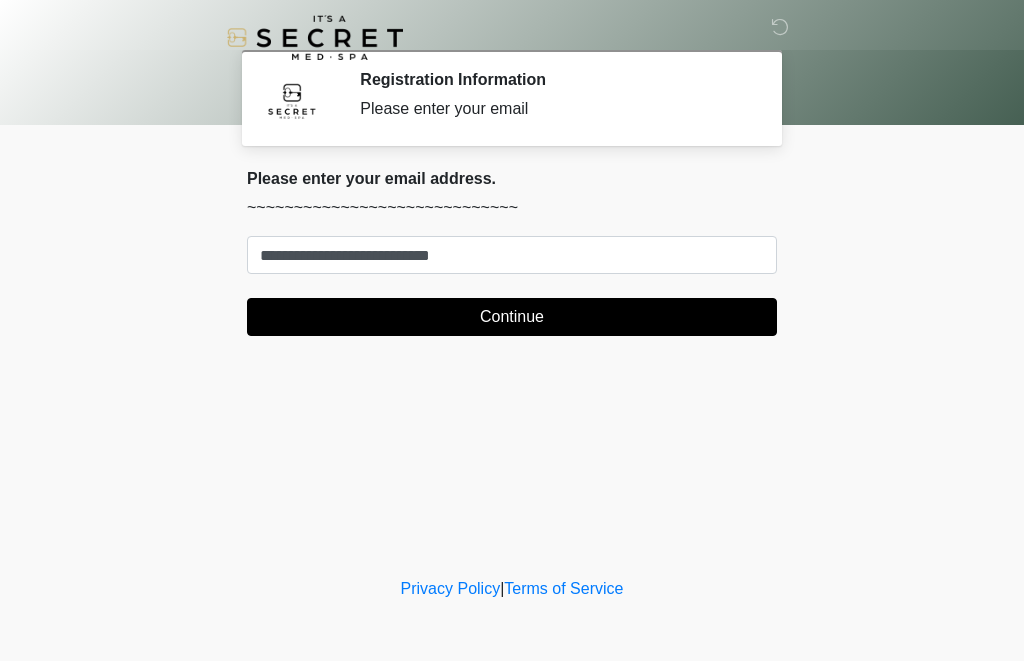 click on "Continue" at bounding box center [512, 317] 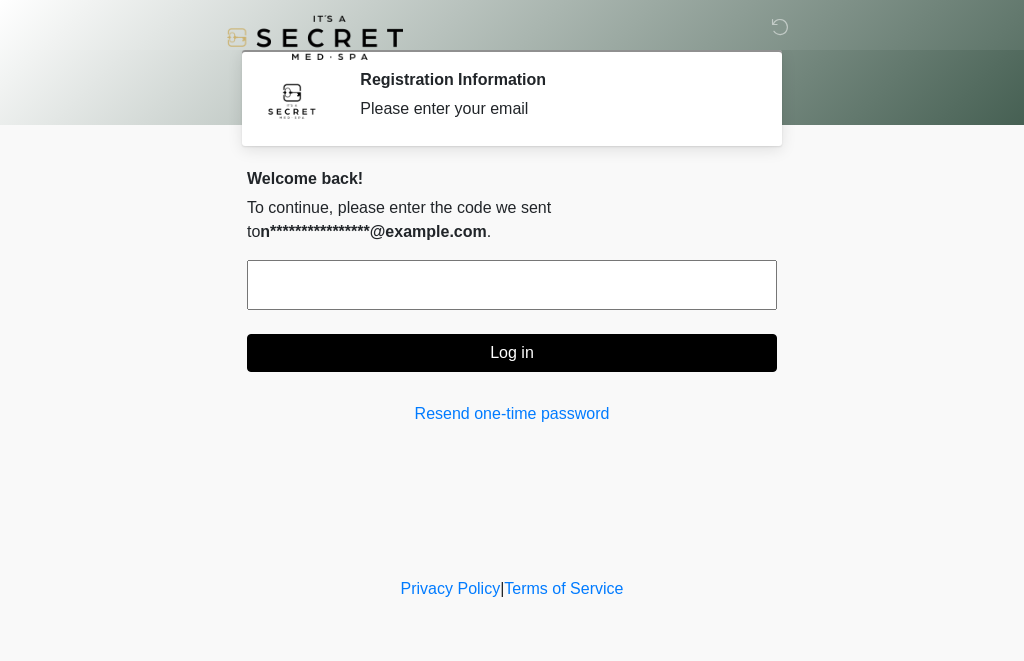 click at bounding box center [512, 285] 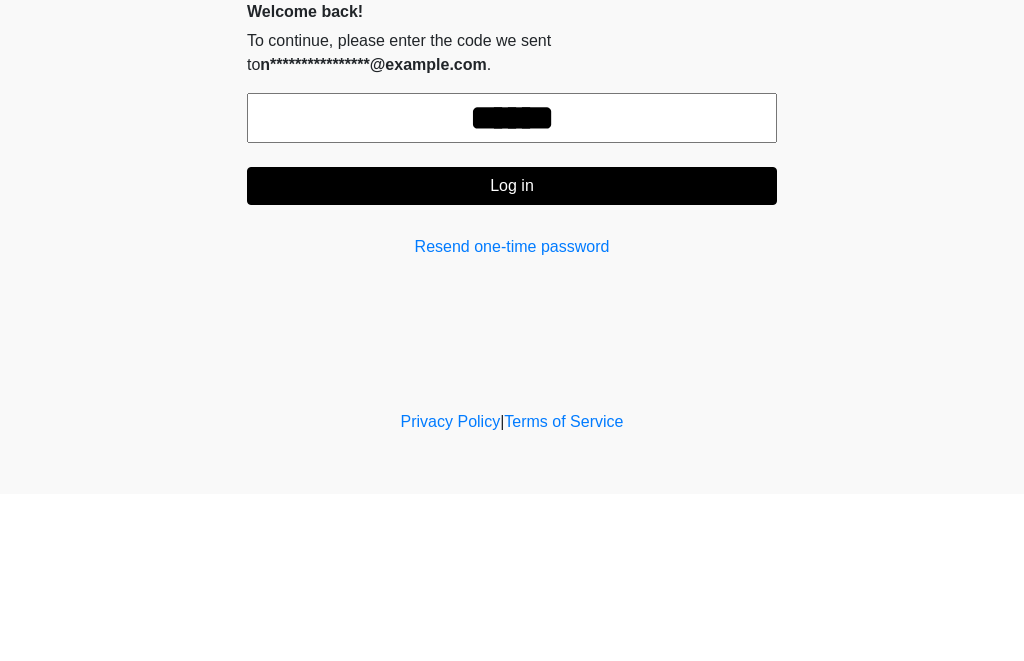 click on "Log in" at bounding box center (512, 353) 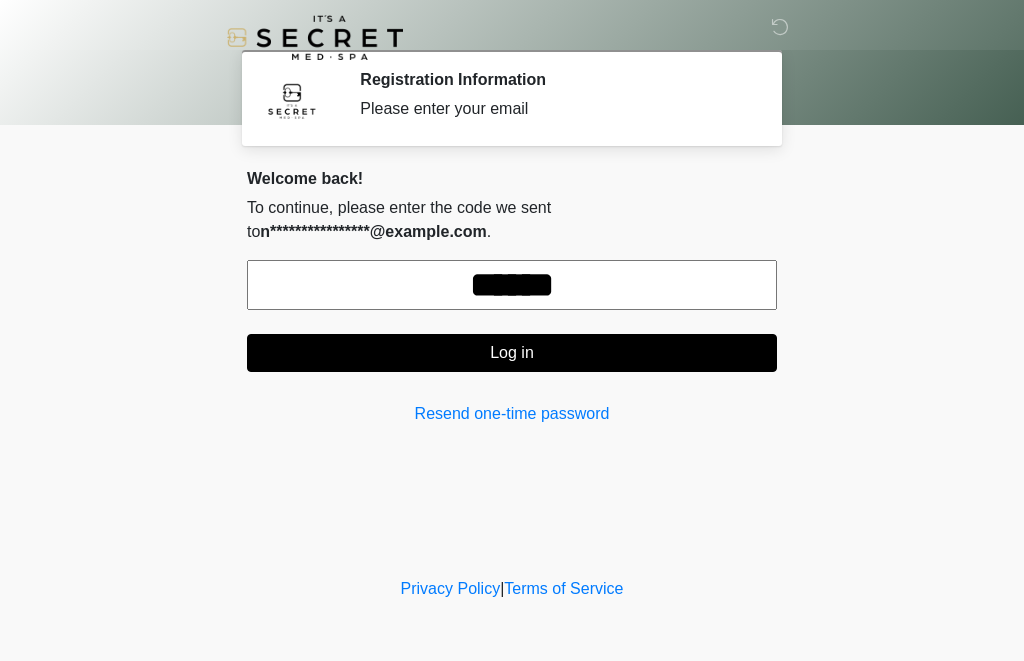 click on "**********" at bounding box center (512, 305) 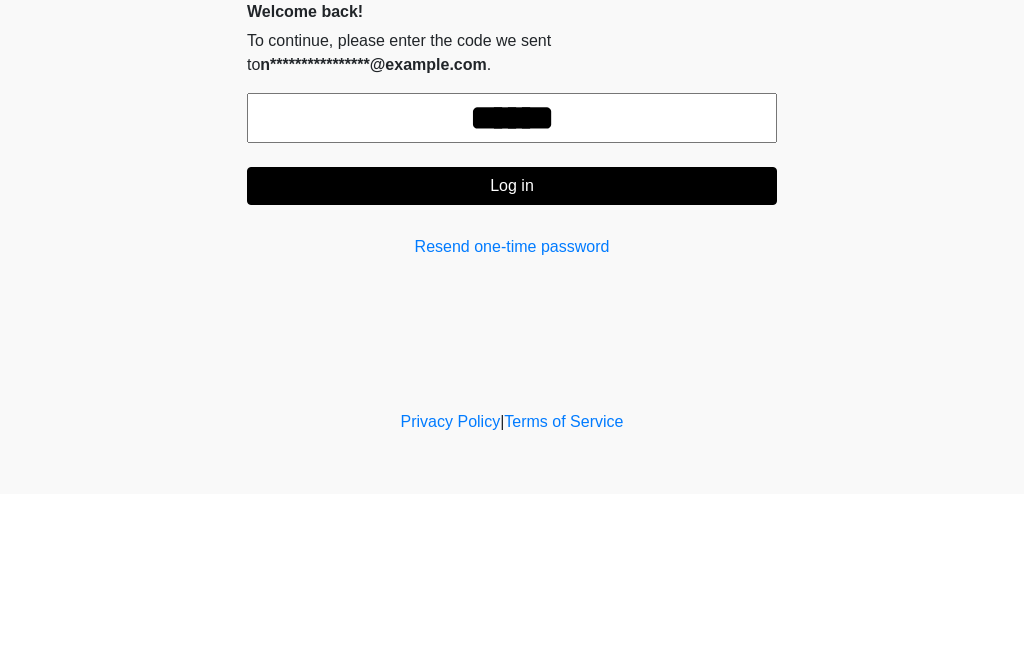 type on "******" 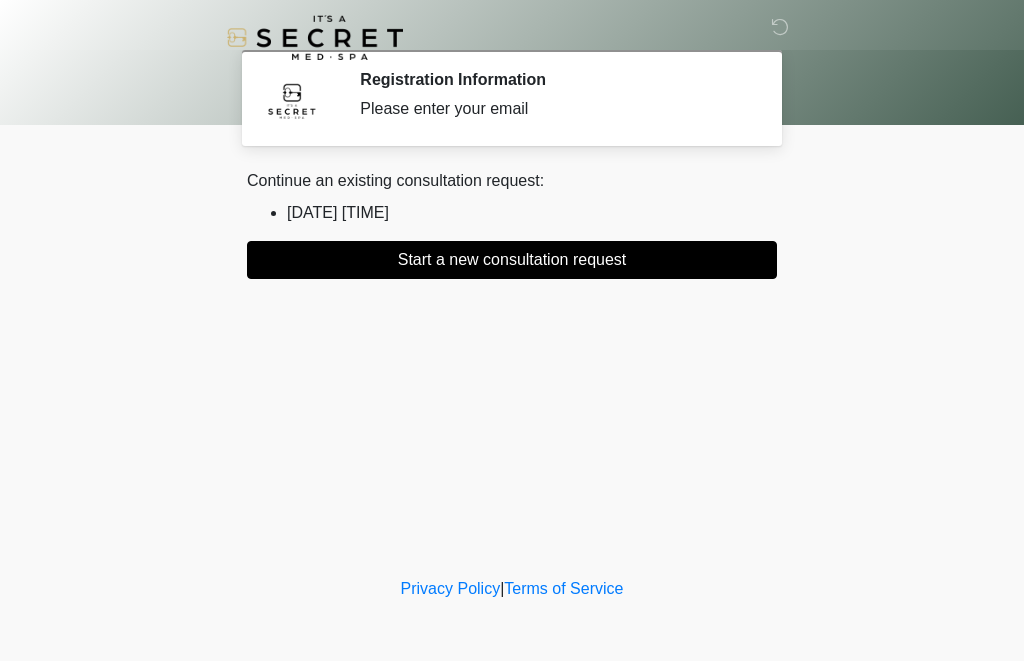 click on "Start a new consultation request" at bounding box center [512, 260] 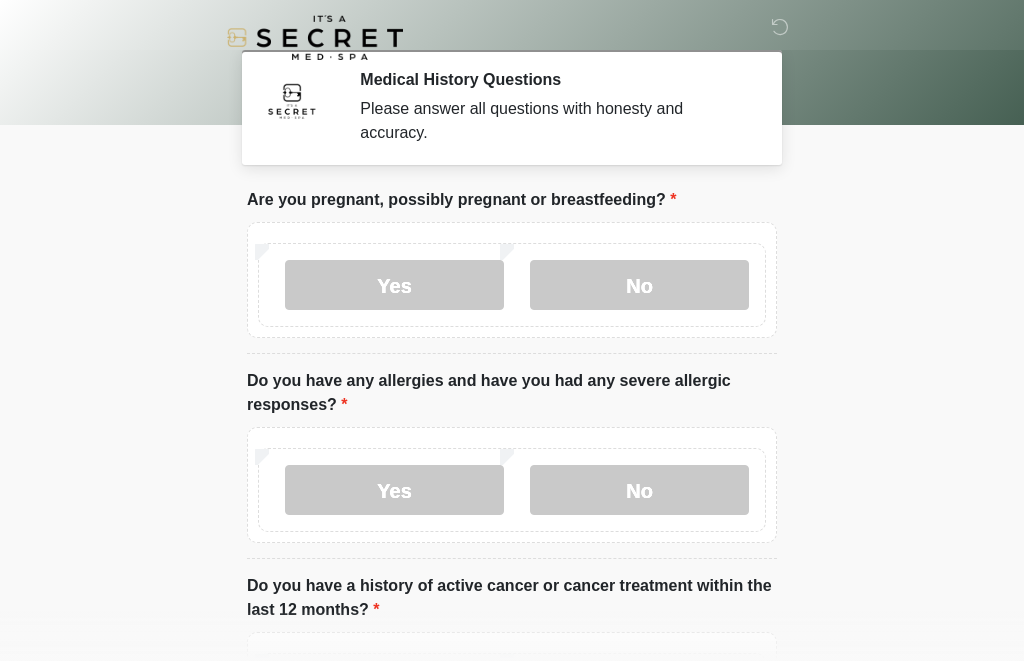 click on "No" at bounding box center (639, 285) 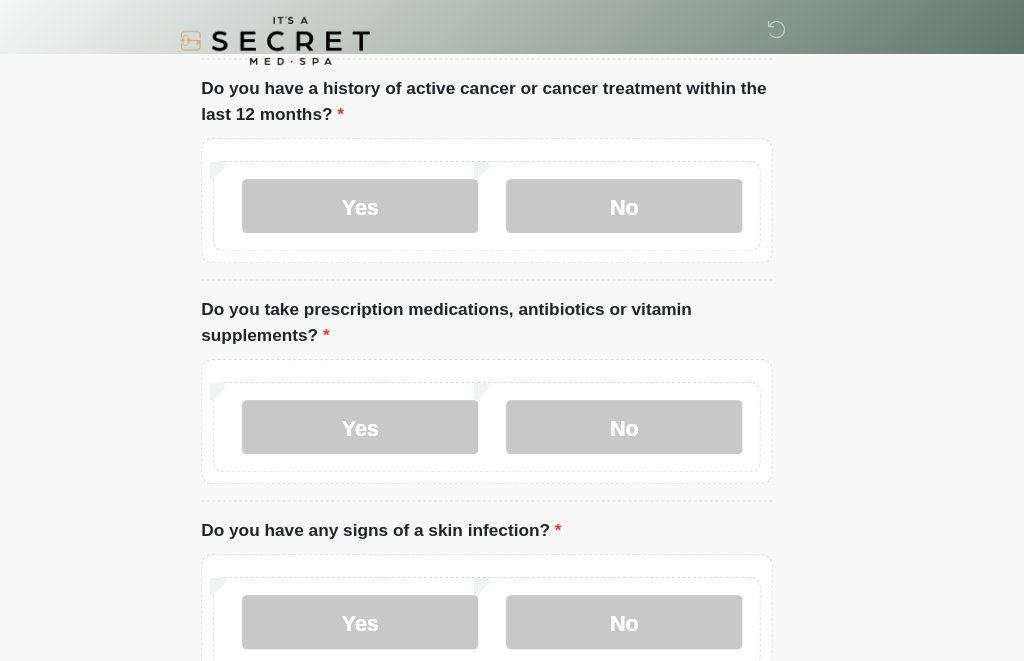 click on "No" at bounding box center [639, 191] 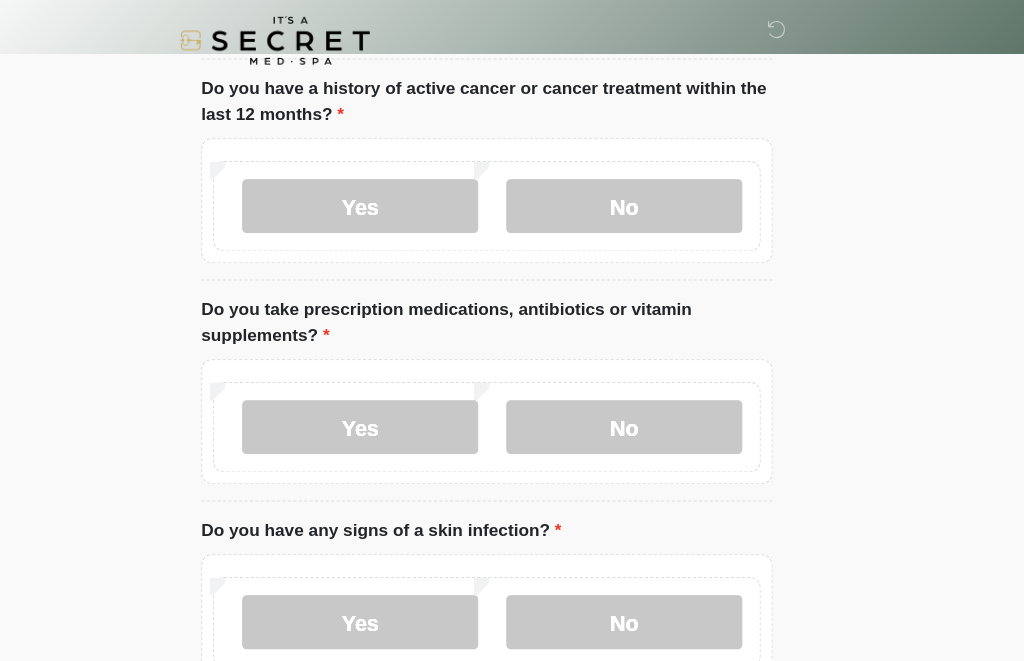 click on "No" at bounding box center (639, 396) 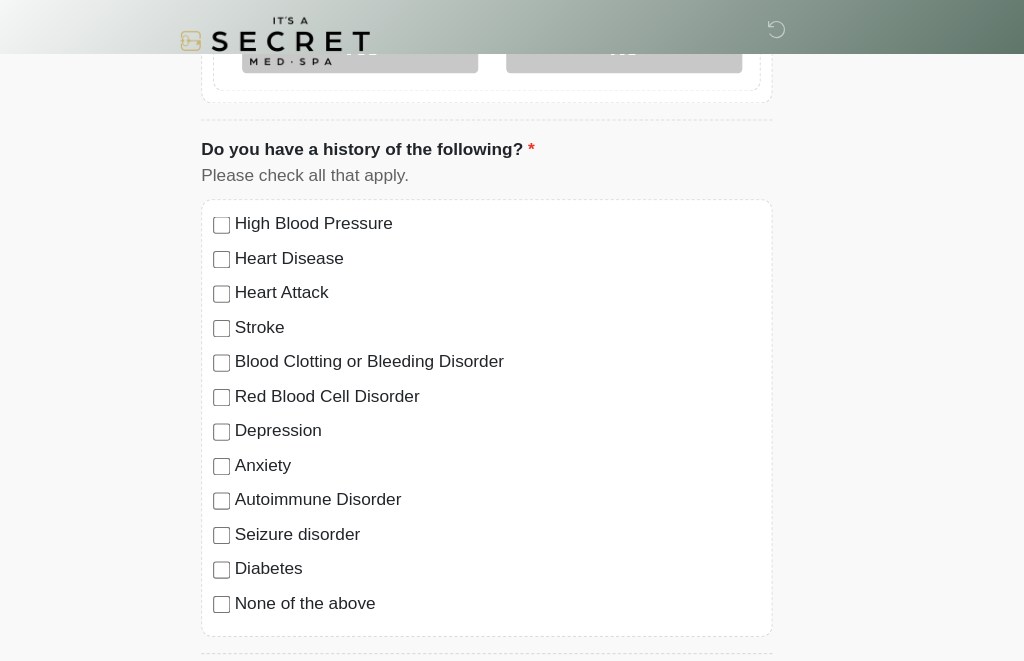 scroll, scrollTop: 1081, scrollLeft: 0, axis: vertical 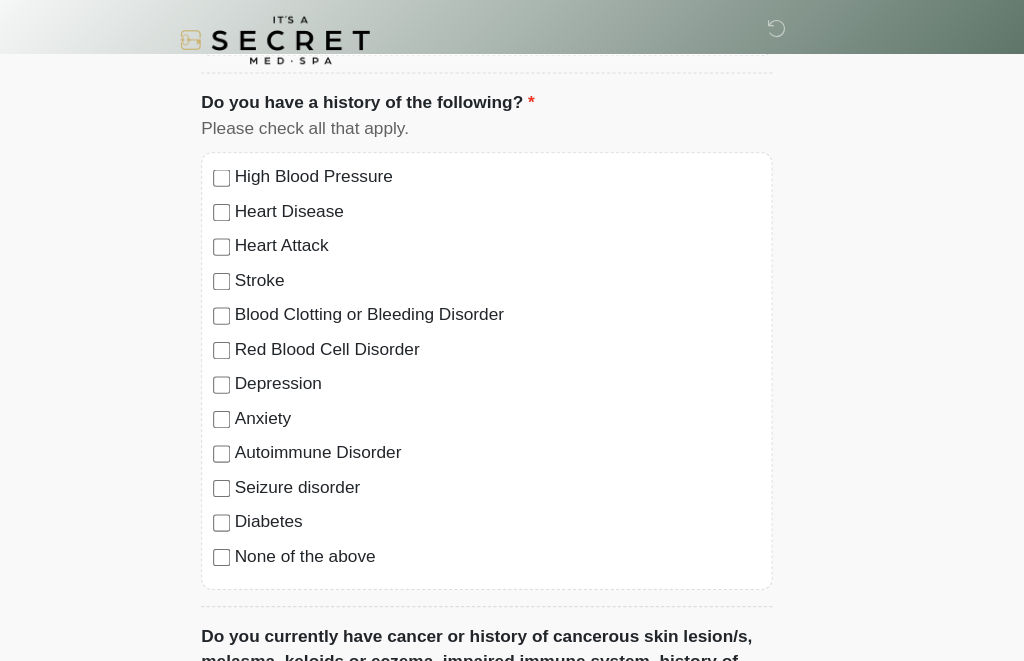 click on "None of the above" at bounding box center [522, 517] 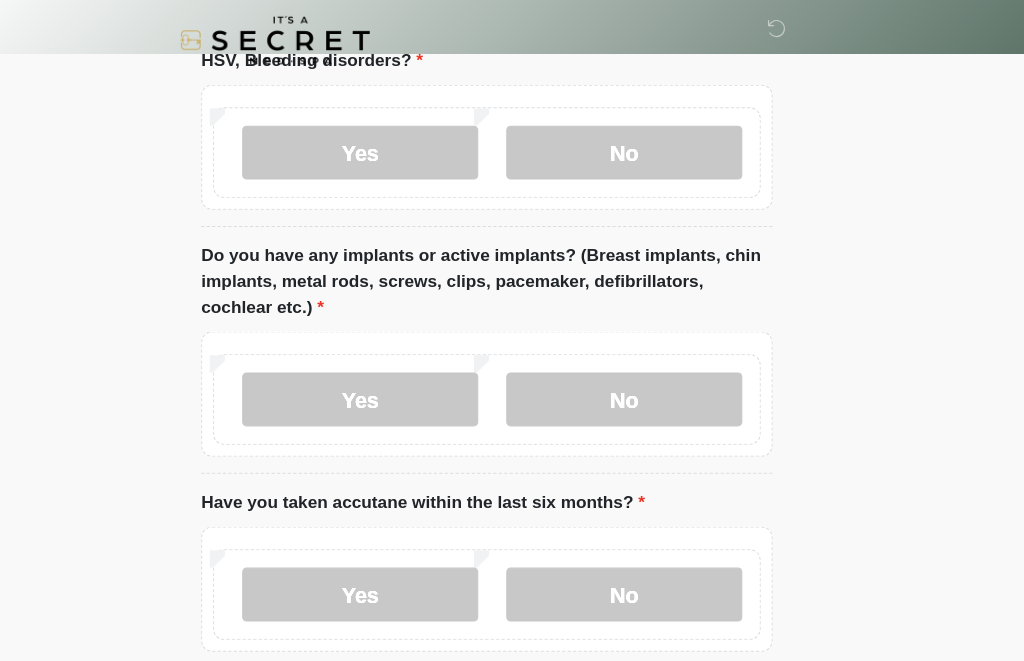 click on "No" at bounding box center [639, 142] 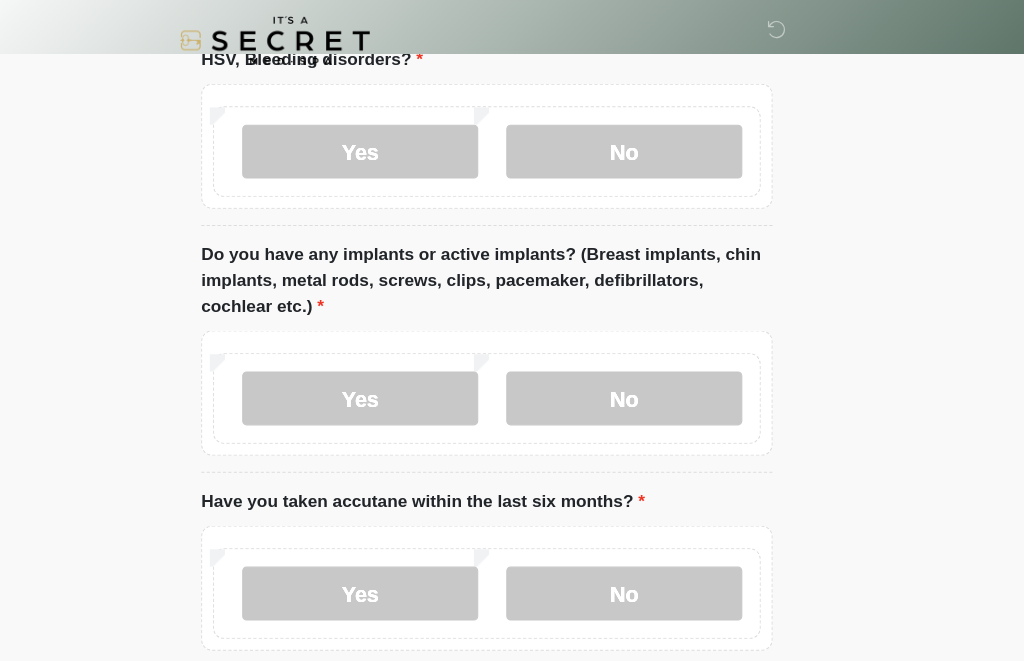 click on "No" at bounding box center (639, 370) 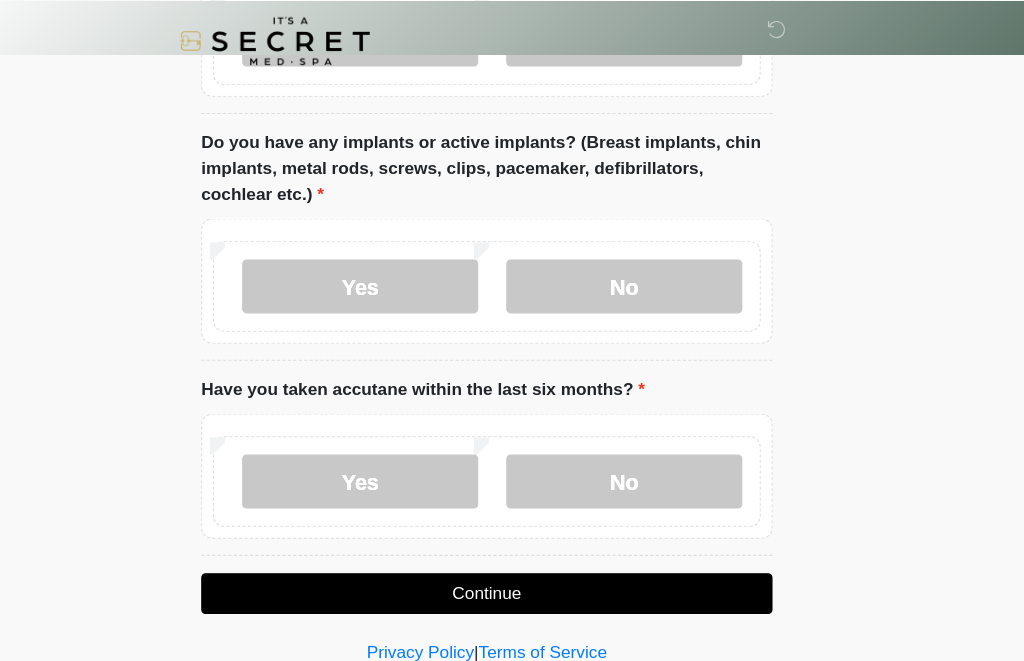 scroll, scrollTop: 1769, scrollLeft: 0, axis: vertical 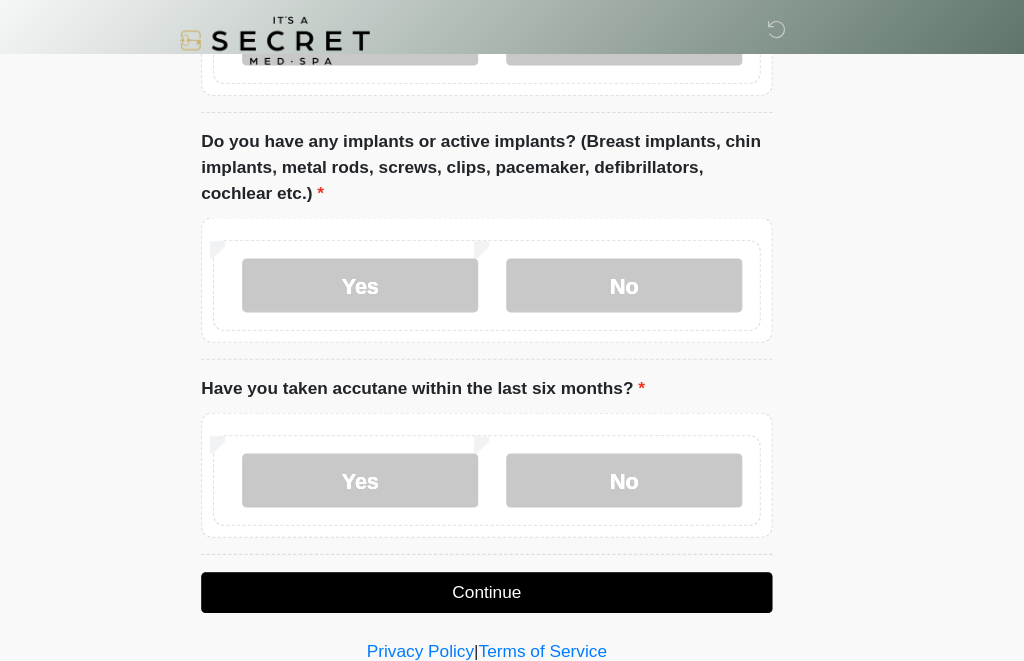 click on "No" at bounding box center [639, 446] 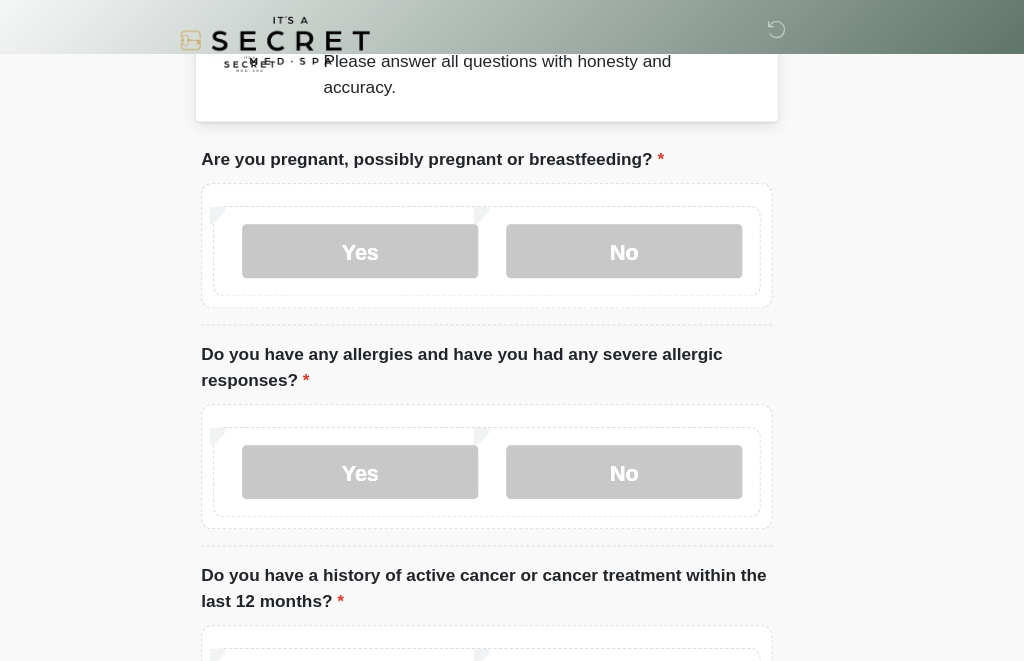 scroll, scrollTop: 0, scrollLeft: 0, axis: both 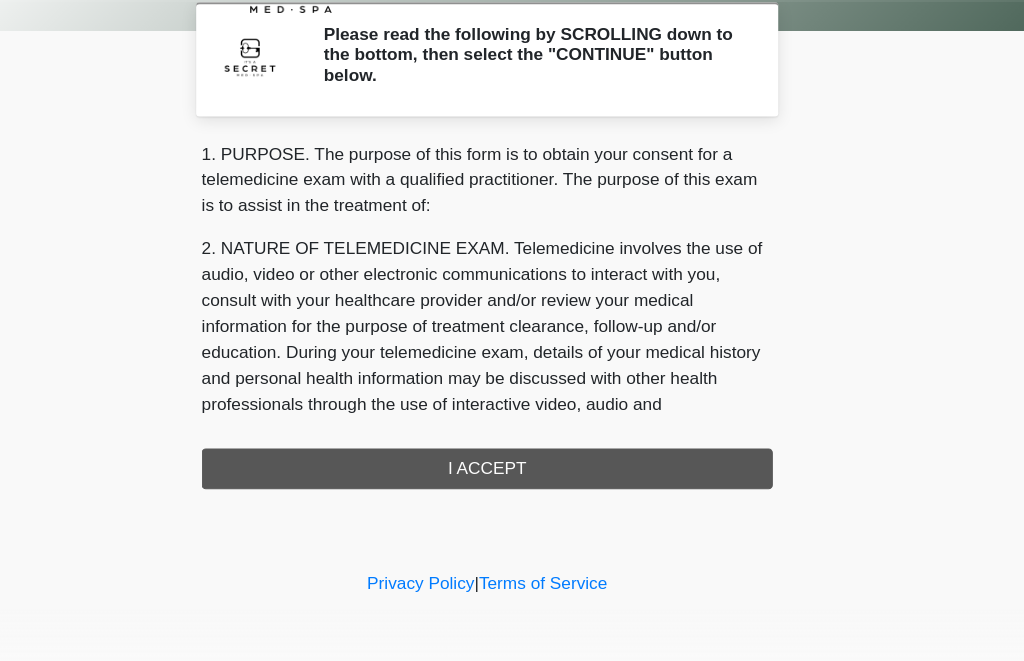 click on "1. PURPOSE. The purpose of this form is to obtain your consent for a telemedicine exam with a qualified practitioner. The purpose of this exam is to assist in the treatment of:  2. NATURE OF TELEMEDICINE EXAM. Telemedicine involves the use of audio, video or other electronic communications to interact with you, consult with your healthcare provider and/or review your medical information for the purpose of treatment clearance, follow-up and/or education. During your telemedicine exam, details of your medical history and personal health information may be discussed with other health professionals through the use of interactive video, audio and telecommunications technology. Additionally, a physical examination of you may take place. 4. HEALTHCARE INSTITUTION. It's A Secret Med Spa has medical and non-medical technical personnel who may participate in the telemedicine exam to aid in the audio/video link with the qualified practitioner.
I ACCEPT" at bounding box center [512, 340] 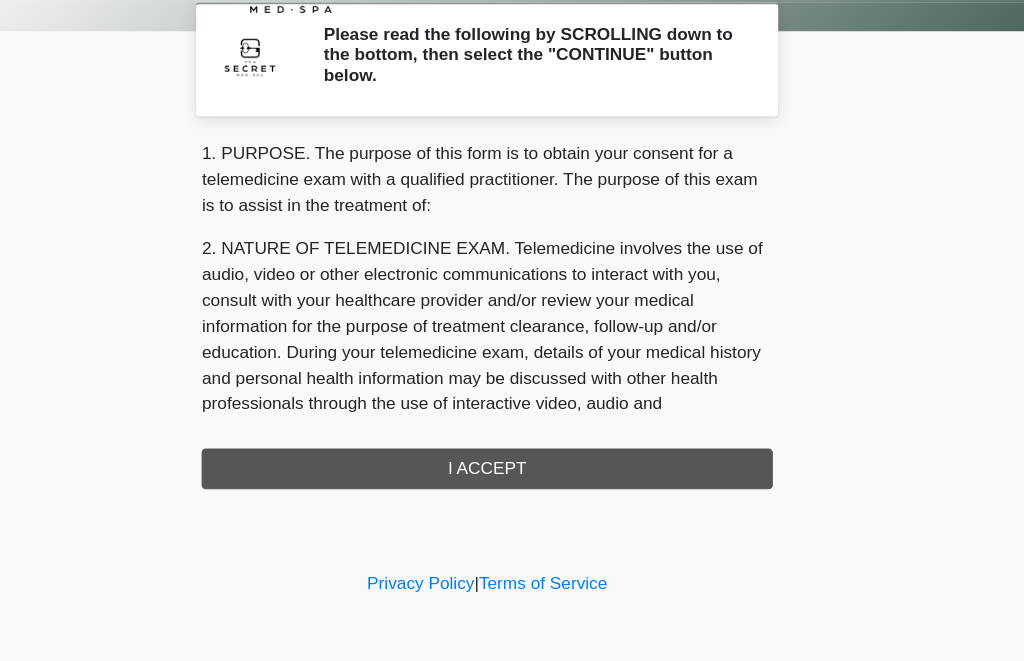click on "1. PURPOSE. The purpose of this form is to obtain your consent for a telemedicine exam with a qualified practitioner. The purpose of this exam is to assist in the treatment of:  2. NATURE OF TELEMEDICINE EXAM. Telemedicine involves the use of audio, video or other electronic communications to interact with you, consult with your healthcare provider and/or review your medical information for the purpose of treatment clearance, follow-up and/or education. During your telemedicine exam, details of your medical history and personal health information may be discussed with other health professionals through the use of interactive video, audio and telecommunications technology. Additionally, a physical examination of you may take place. 4. HEALTHCARE INSTITUTION. It's A Secret Med Spa has medical and non-medical technical personnel who may participate in the telemedicine exam to aid in the audio/video link with the qualified practitioner.
I ACCEPT" at bounding box center [512, 340] 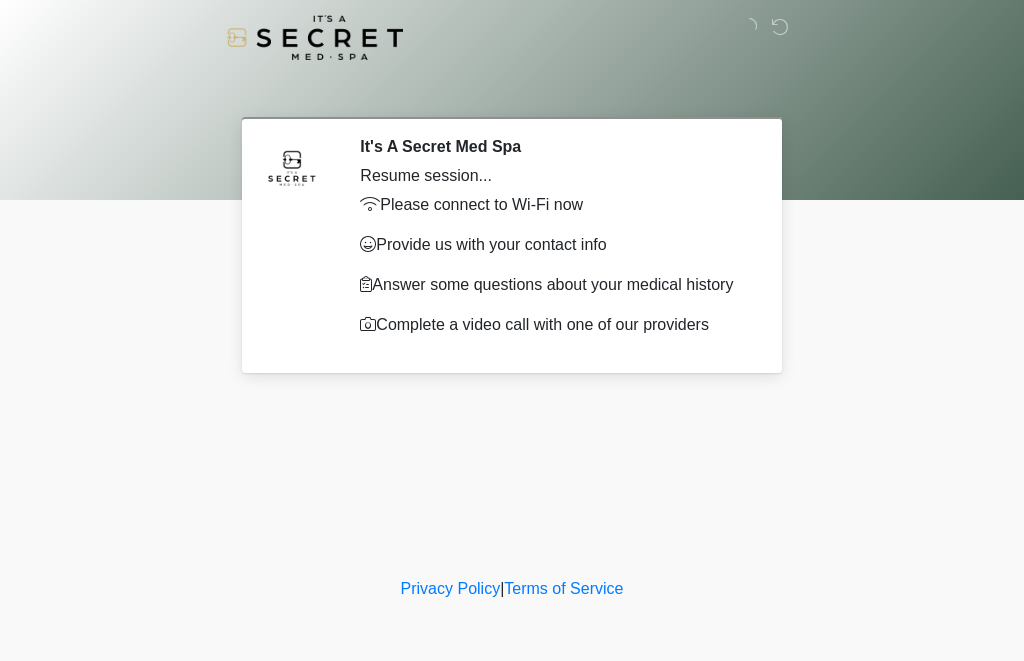 scroll, scrollTop: 0, scrollLeft: 0, axis: both 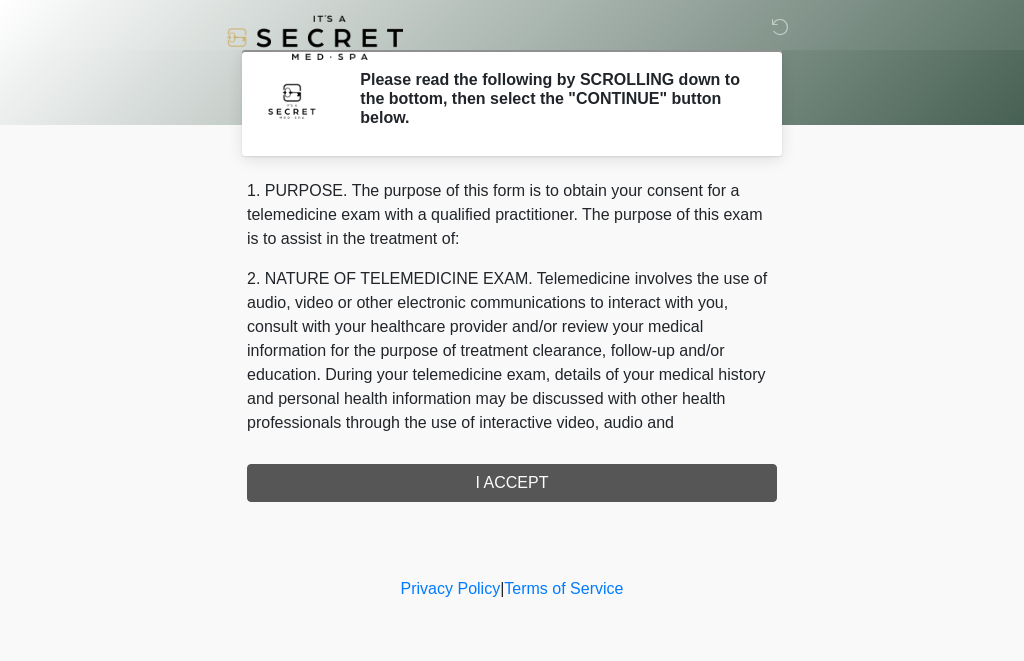 click on "1. PURPOSE. The purpose of this form is to obtain your consent for a telemedicine exam with a qualified practitioner. The purpose of this exam is to assist in the treatment of:  2. NATURE OF TELEMEDICINE EXAM. Telemedicine involves the use of audio, video or other electronic communications to interact with you, consult with your healthcare provider and/or review your medical information for the purpose of treatment clearance, follow-up and/or education. During your telemedicine exam, details of your medical history and personal health information may be discussed with other health professionals through the use of interactive video, audio and telecommunications technology. Additionally, a physical examination of you may take place. 4. HEALTHCARE INSTITUTION. It's A Secret Med Spa has medical and non-medical technical personnel who may participate in the telemedicine exam to aid in the audio/video link with the qualified practitioner.
I ACCEPT" at bounding box center [512, 340] 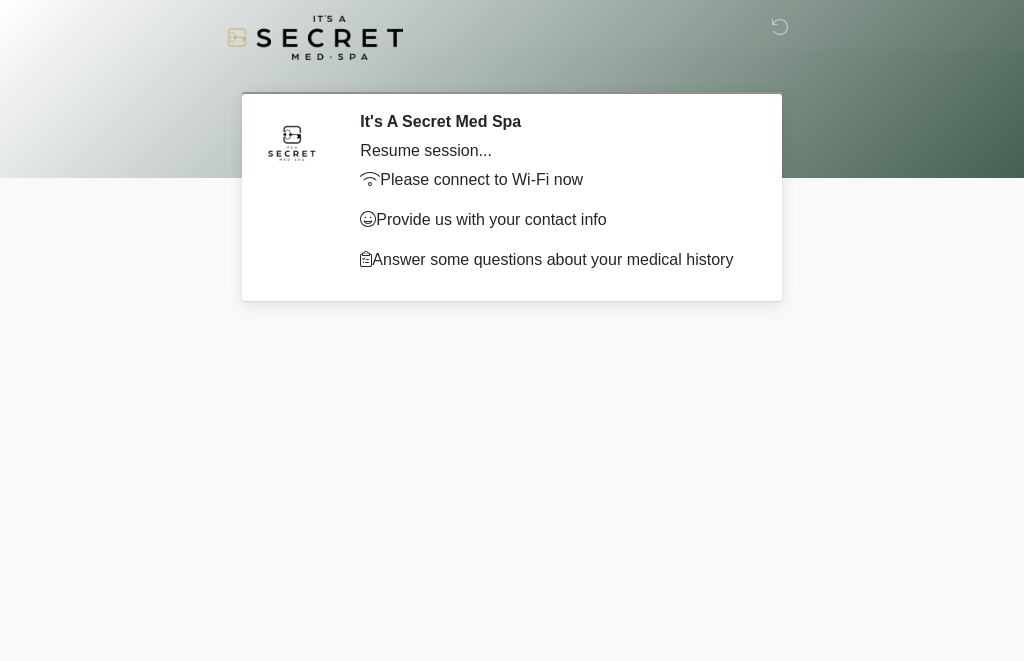 scroll, scrollTop: 0, scrollLeft: 0, axis: both 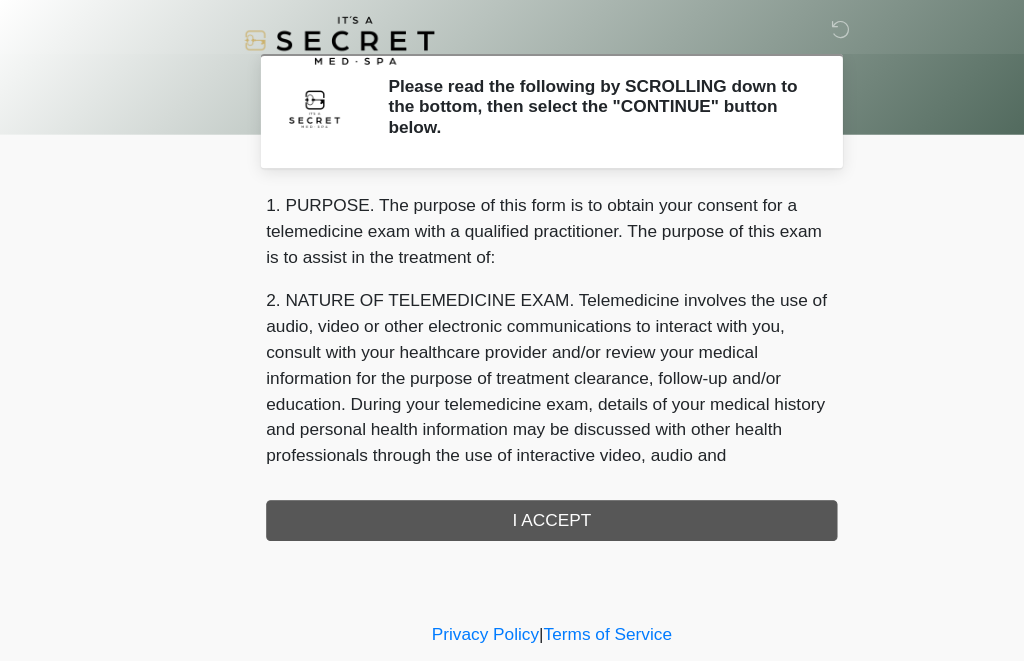click on "1. PURPOSE. The purpose of this form is to obtain your consent for a telemedicine exam with a qualified practitioner. The purpose of this exam is to assist in the treatment of:  2. NATURE OF TELEMEDICINE EXAM. Telemedicine involves the use of audio, video or other electronic communications to interact with you, consult with your healthcare provider and/or review your medical information for the purpose of treatment clearance, follow-up and/or education. During your telemedicine exam, details of your medical history and personal health information may be discussed with other health professionals through the use of interactive video, audio and telecommunications technology. Additionally, a physical examination of you may take place. 4. HEALTHCARE INSTITUTION. It's A Secret Med Spa has medical and non-medical technical personnel who may participate in the telemedicine exam to aid in the audio/video link with the qualified practitioner.
I ACCEPT" at bounding box center [512, 340] 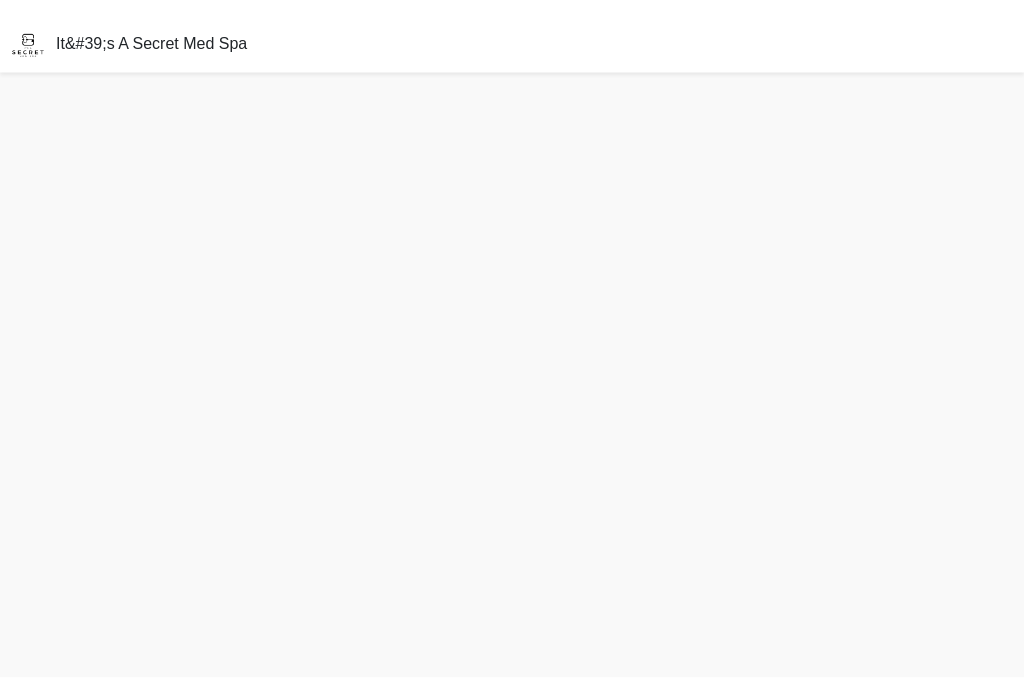 scroll, scrollTop: 31, scrollLeft: 0, axis: vertical 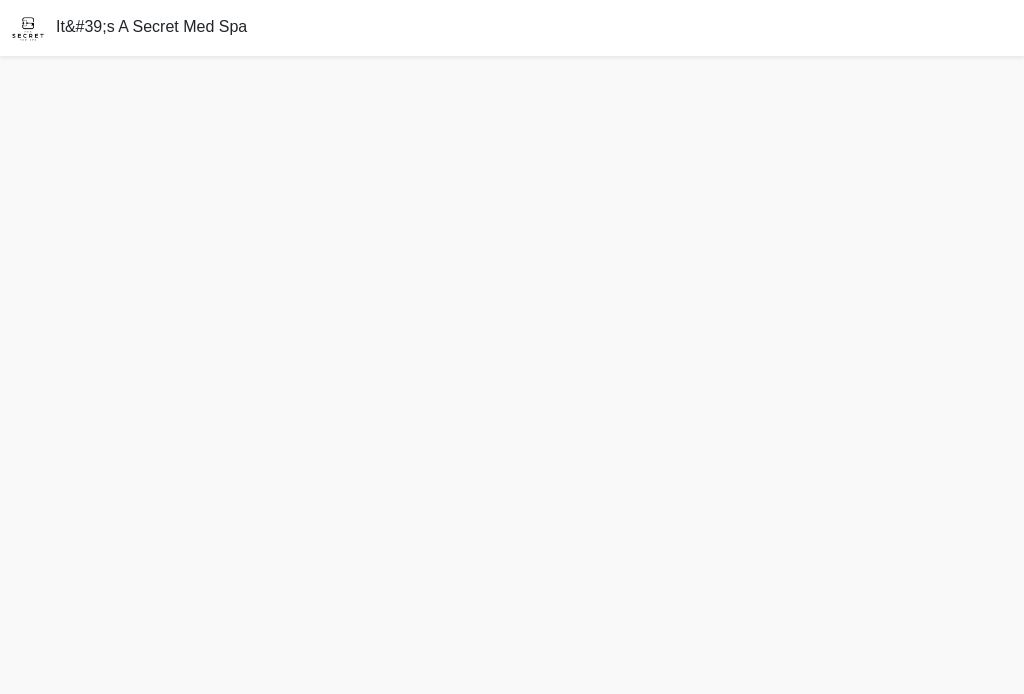 click on "It&#39;s A Secret Med Spa" at bounding box center [512, 28] 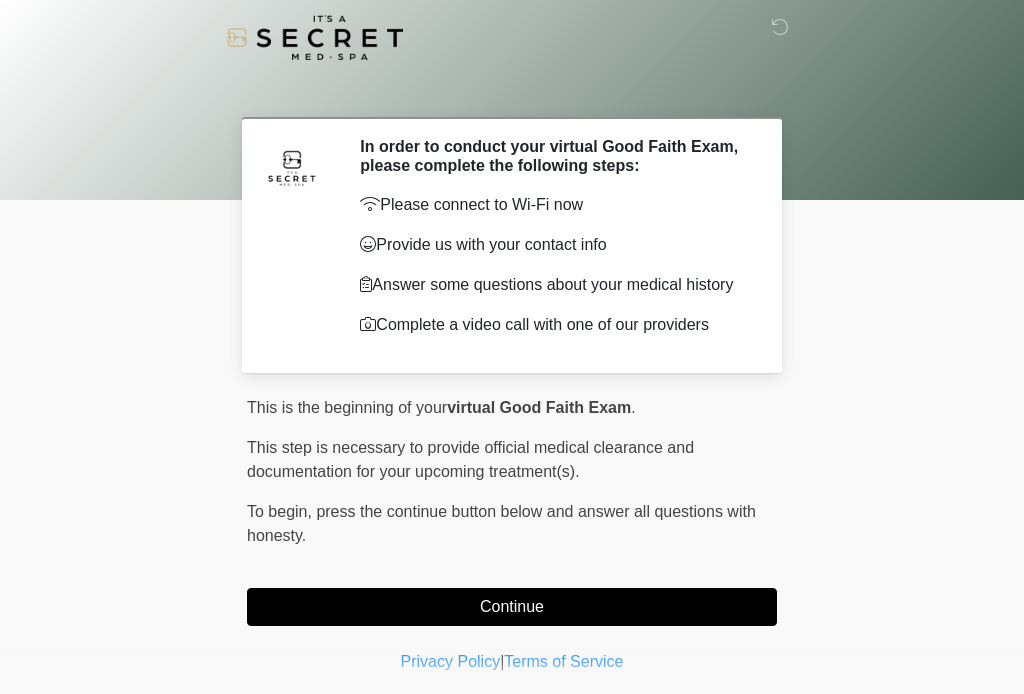 scroll, scrollTop: 0, scrollLeft: 0, axis: both 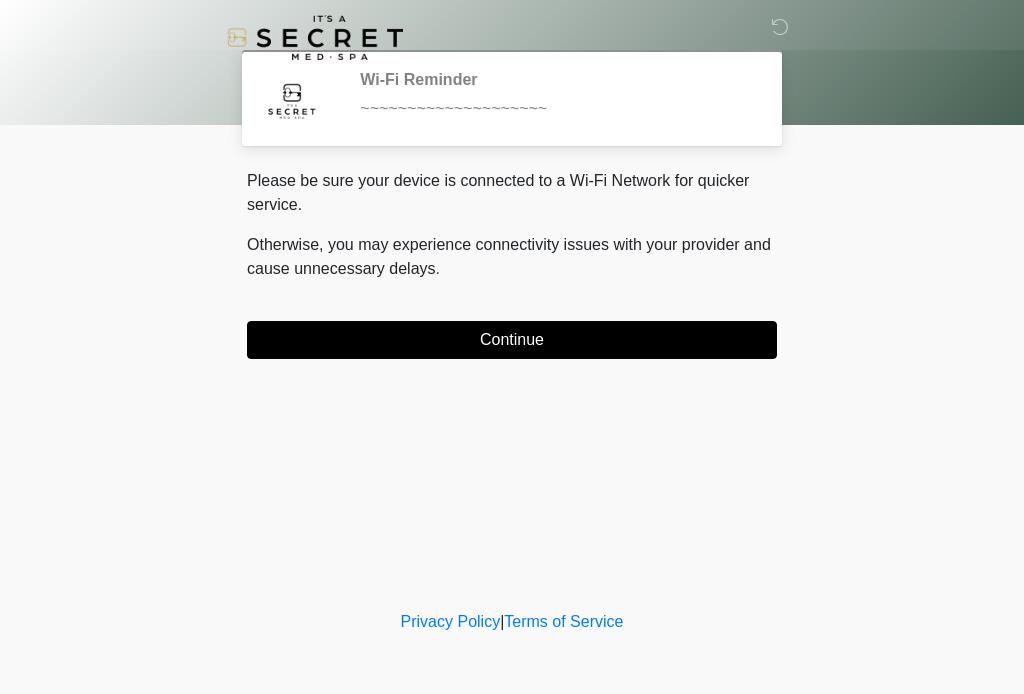 click on "Continue" at bounding box center [512, 340] 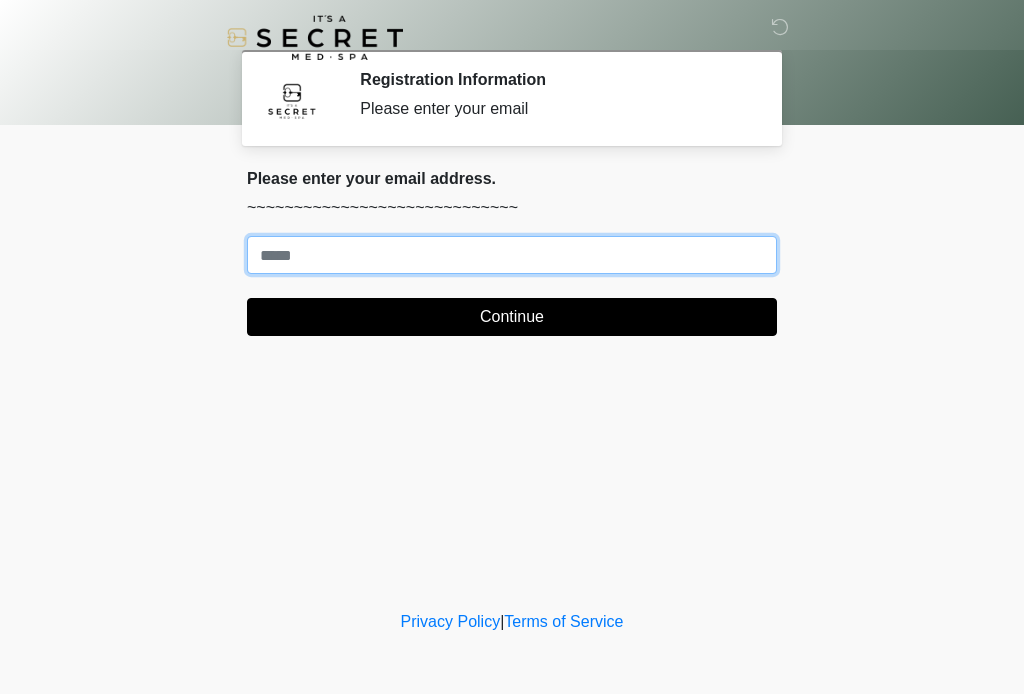 click on "Where should we email your treatment plan?" at bounding box center [512, 255] 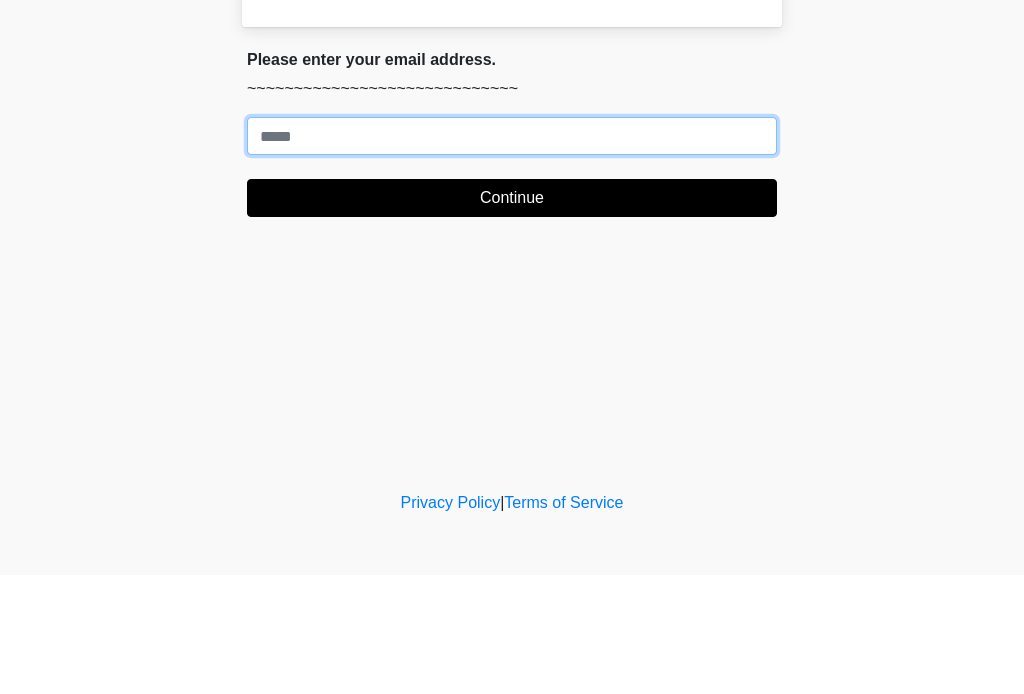 type on "*" 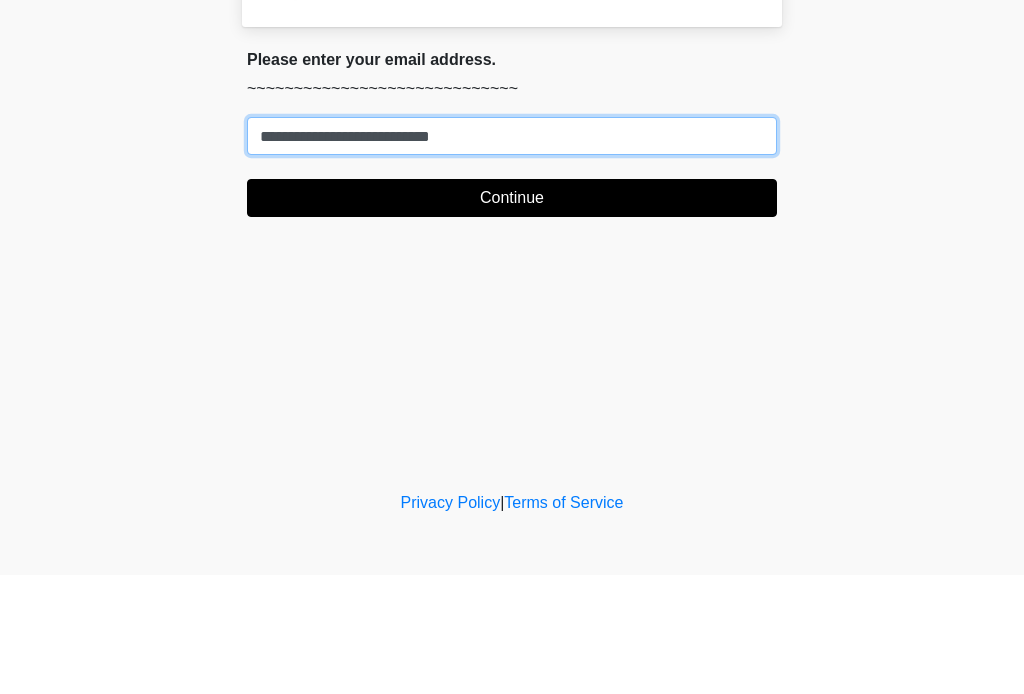 type on "**********" 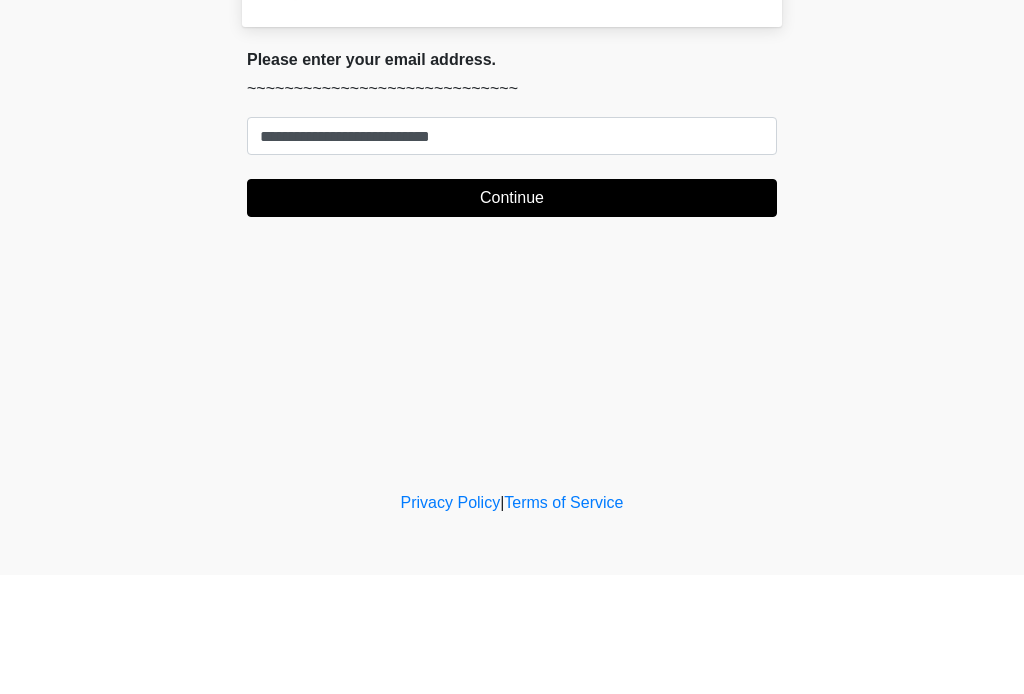 click on "Continue" at bounding box center (512, 317) 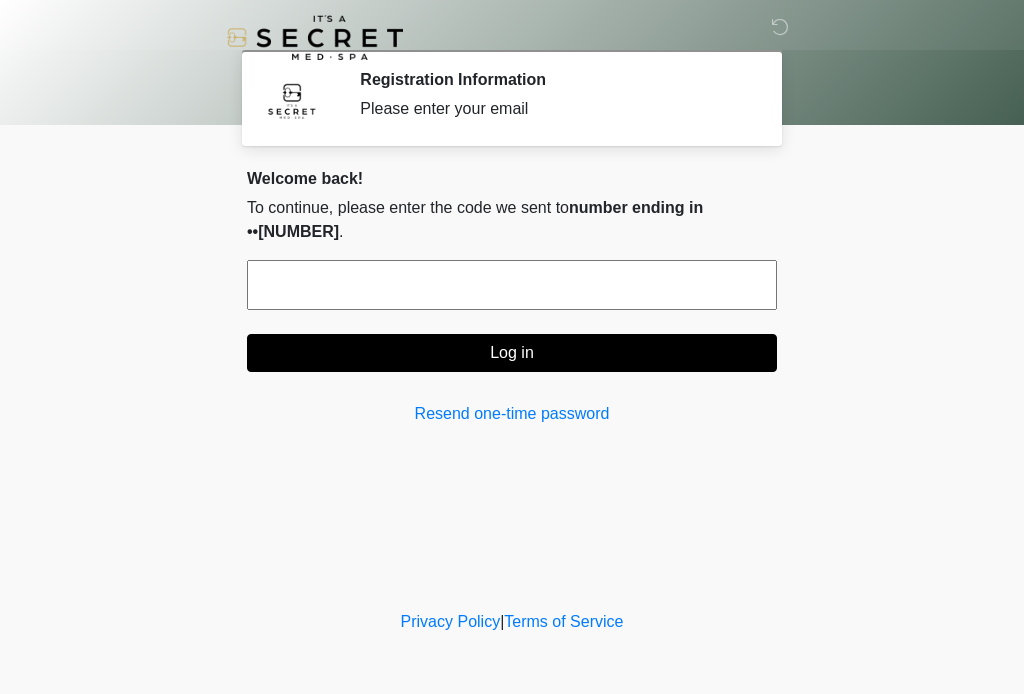 click at bounding box center (512, 285) 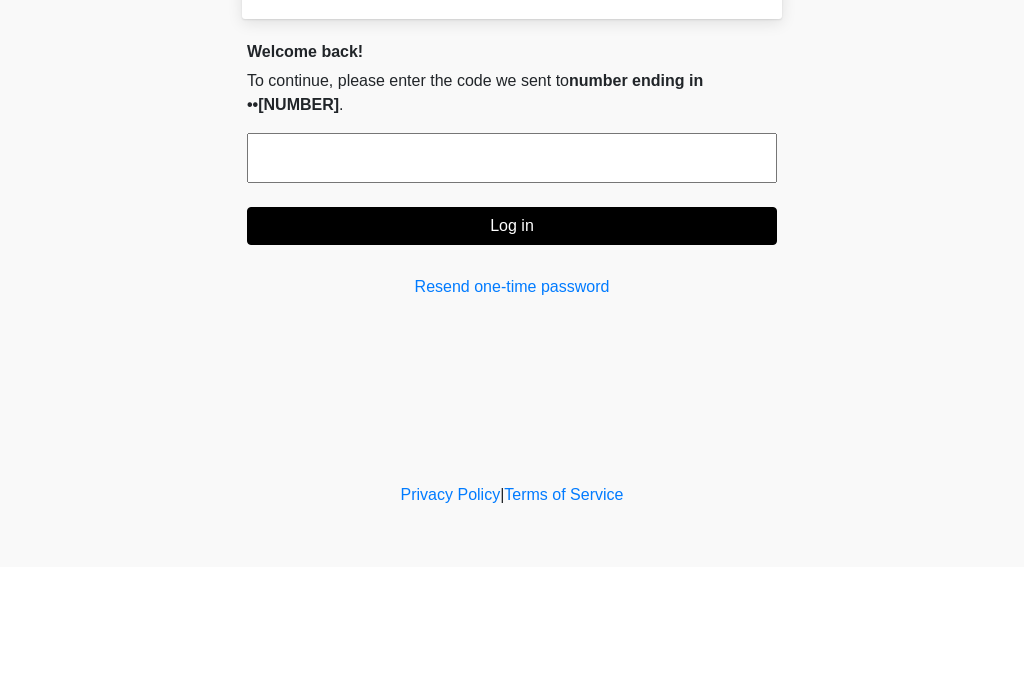 click on "Resend one-time password" at bounding box center (512, 414) 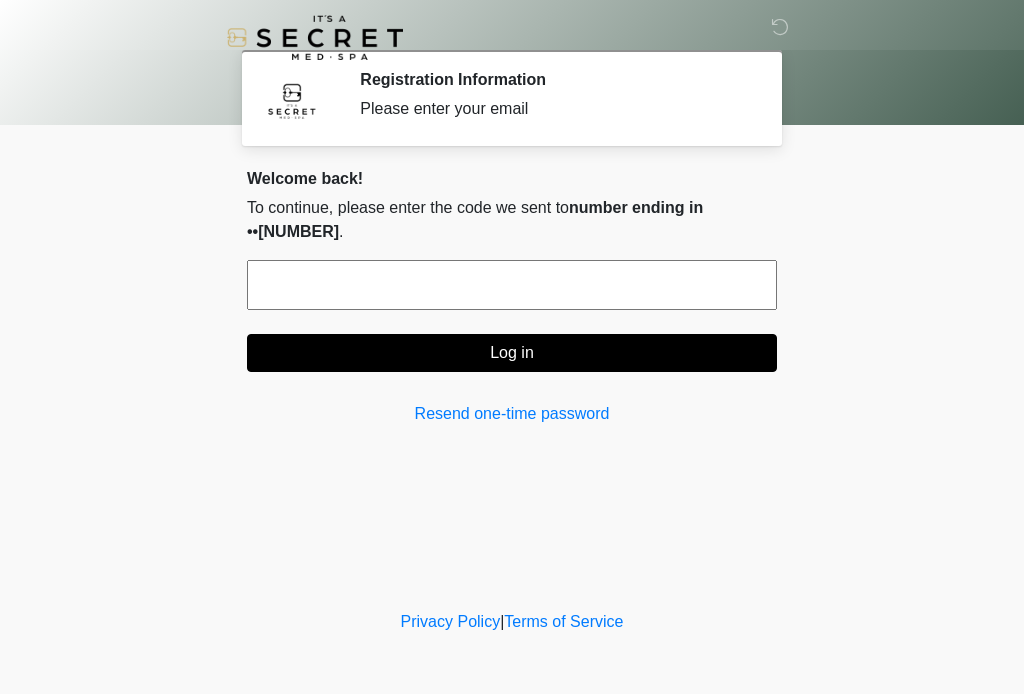 click at bounding box center [512, 285] 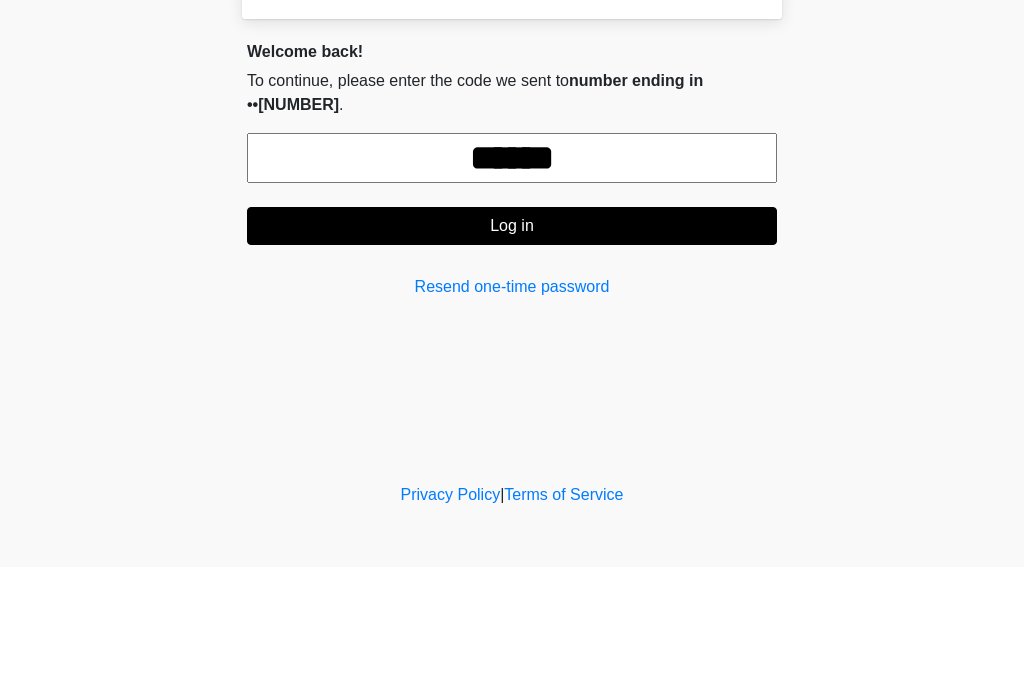 type on "******" 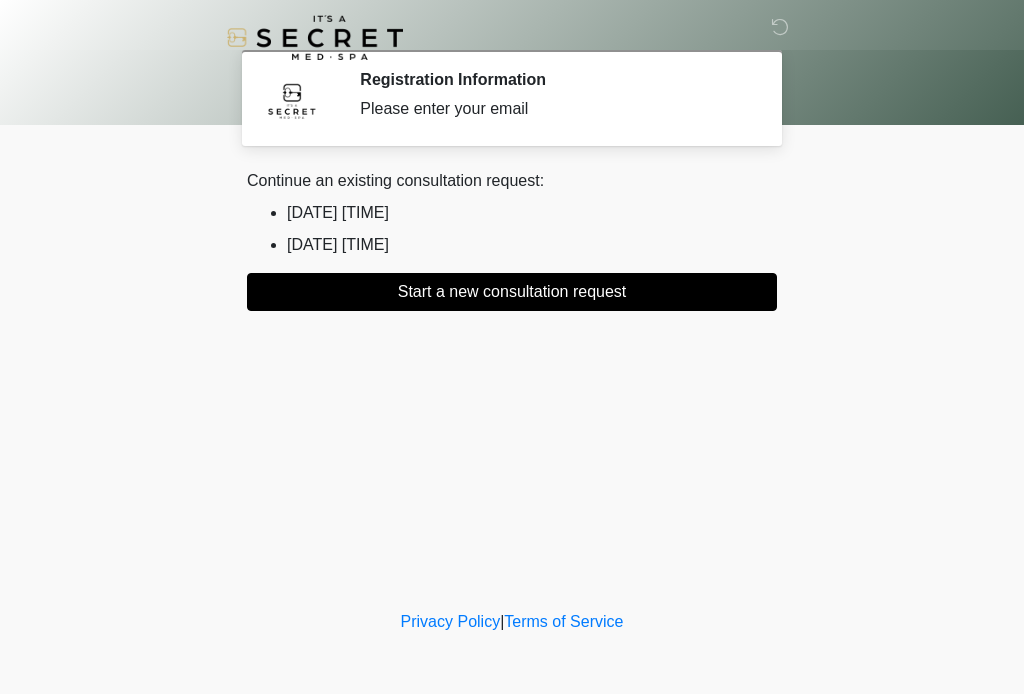 click on "Start a new consultation request" at bounding box center (512, 292) 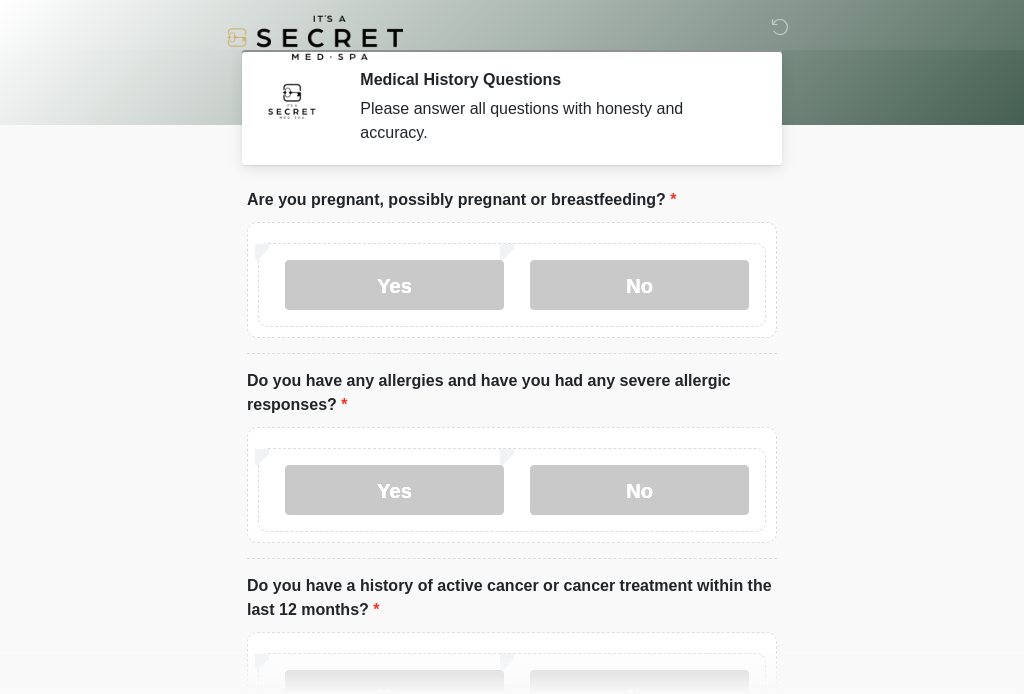 click on "No" at bounding box center (639, 285) 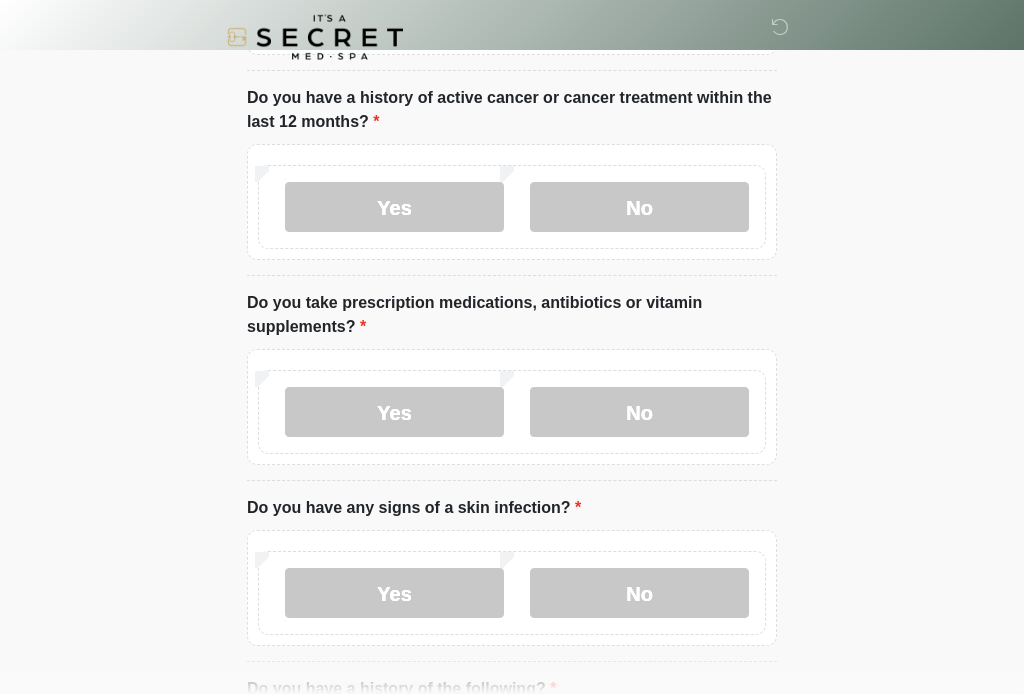click on "No" at bounding box center (639, 208) 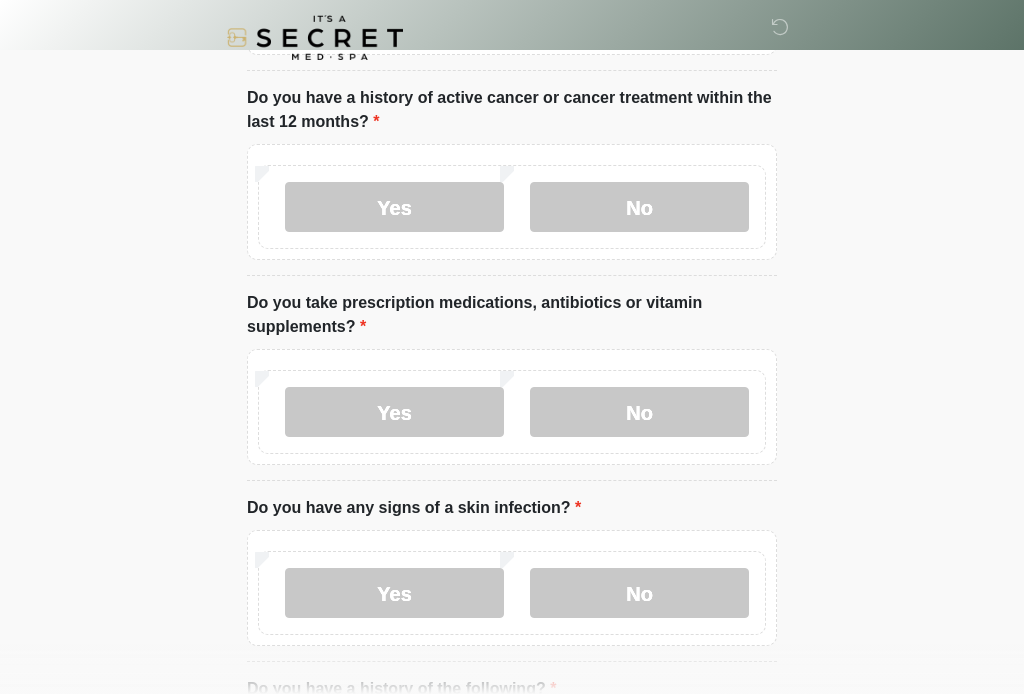 click on "No" at bounding box center [639, 412] 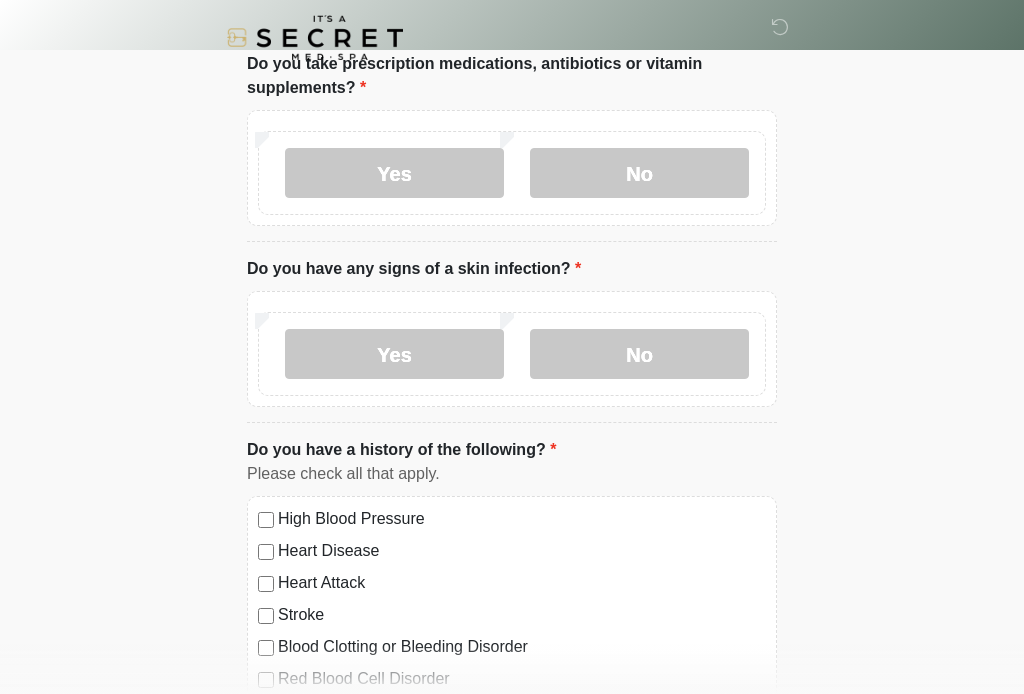 click on "No" at bounding box center (639, 354) 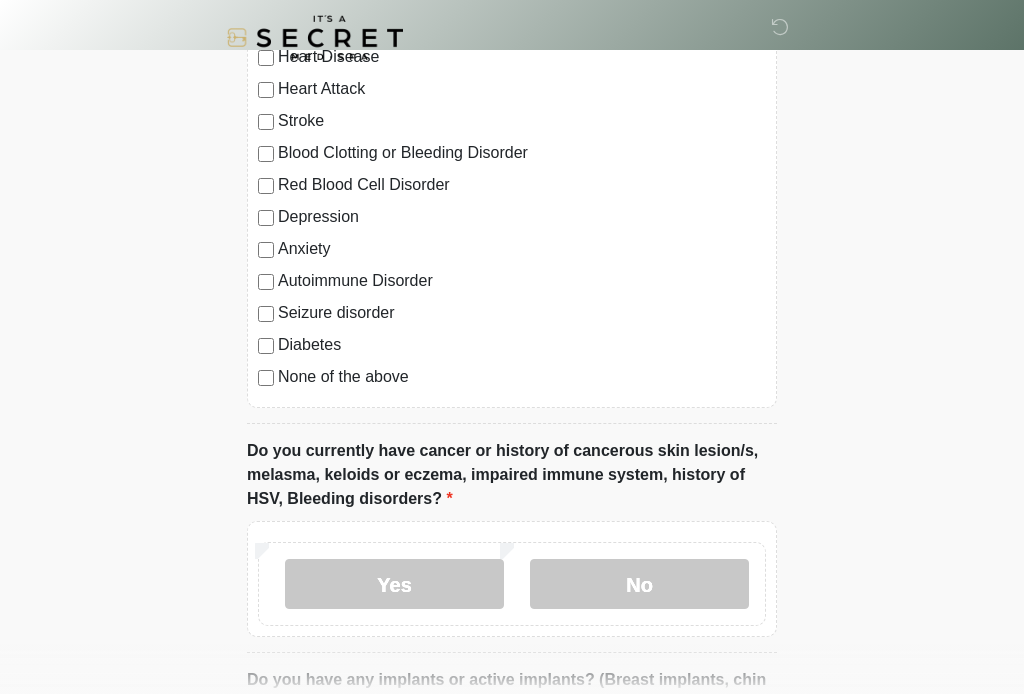 scroll, scrollTop: 1229, scrollLeft: 0, axis: vertical 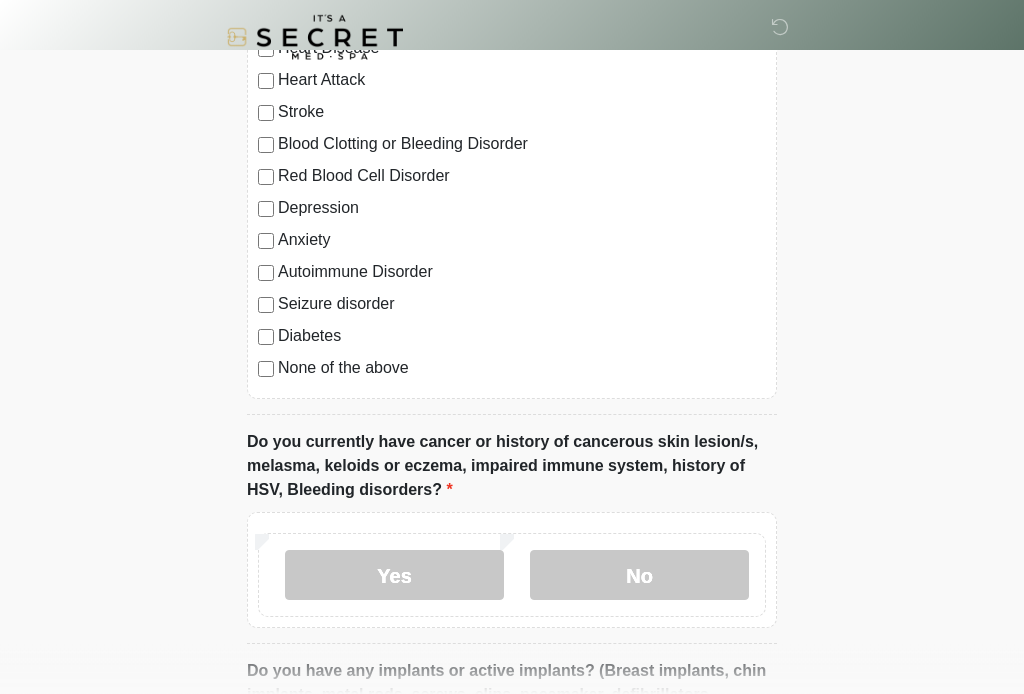click on "None of the above" at bounding box center [522, 369] 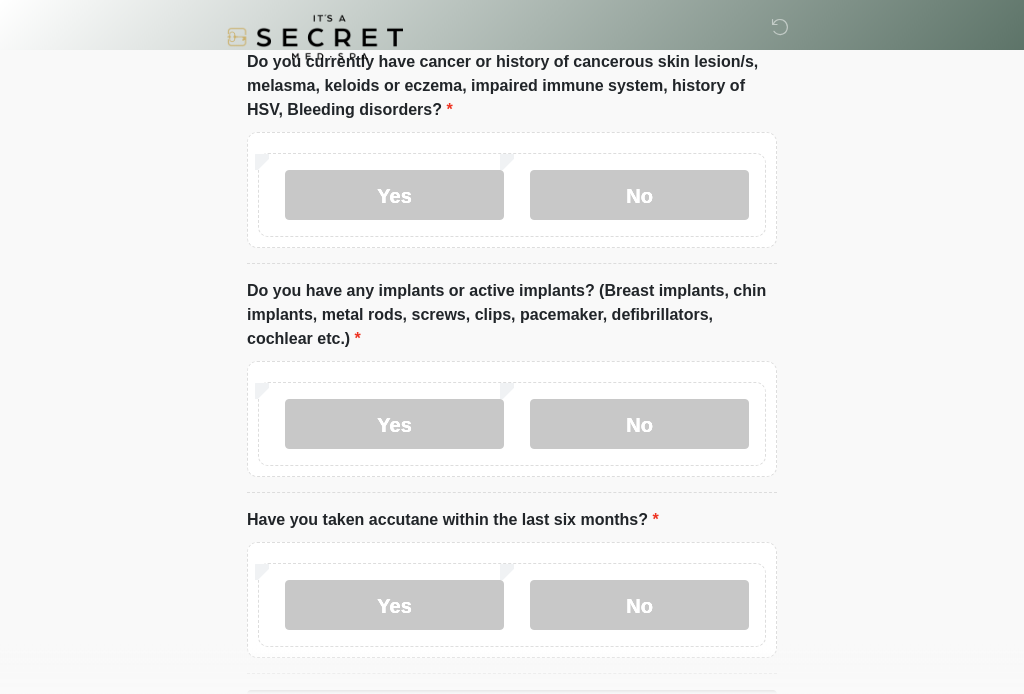 click on "No" at bounding box center (639, 425) 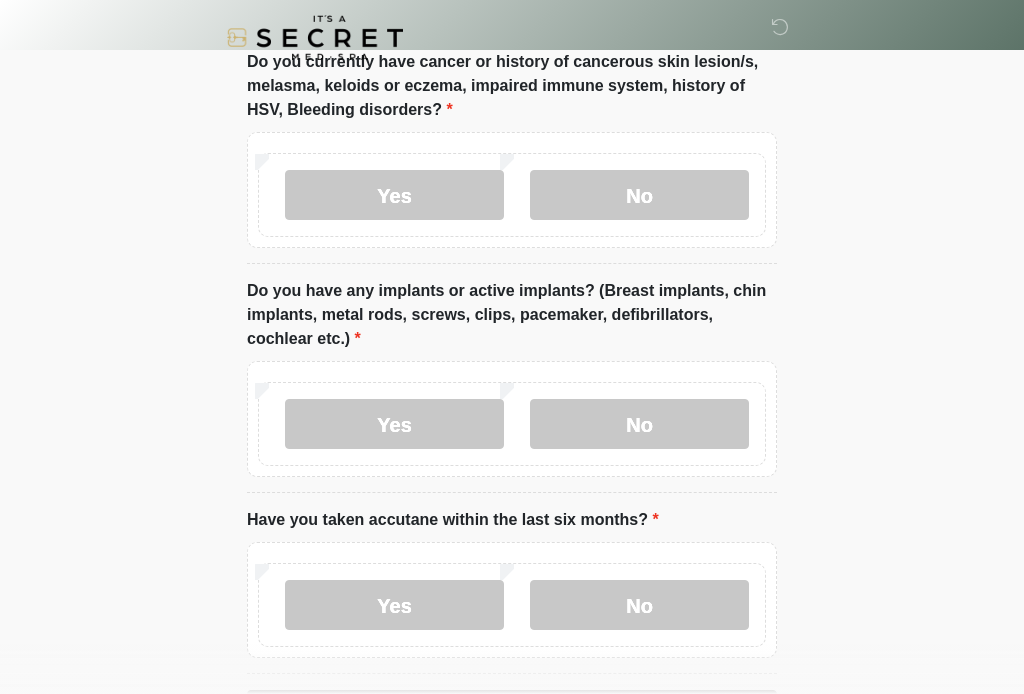 click on "No" at bounding box center [639, 605] 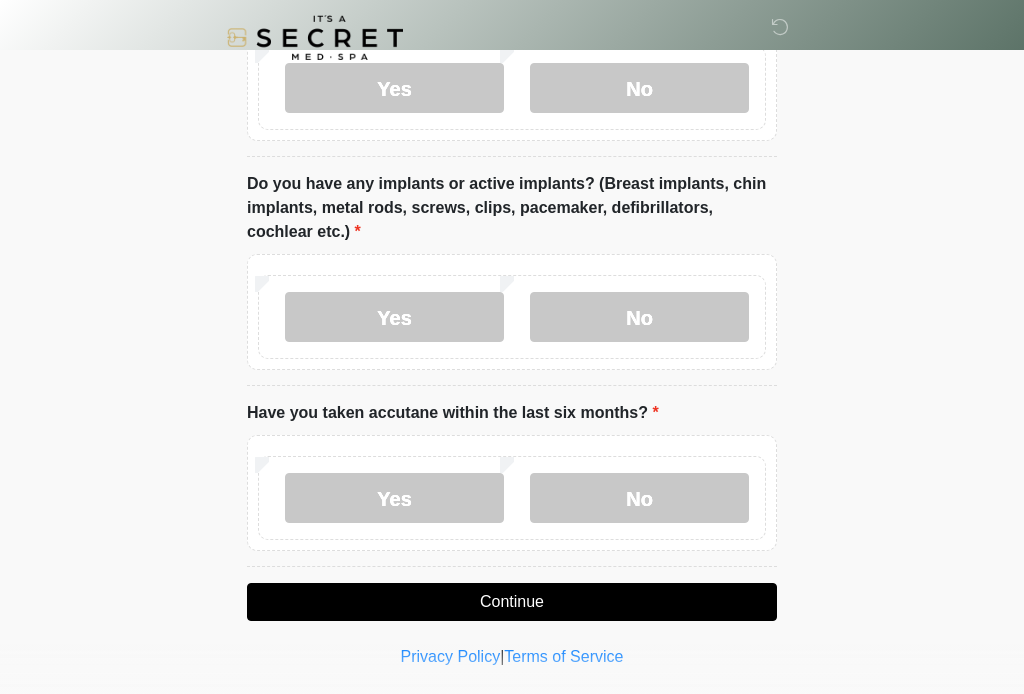 click on "Continue" at bounding box center (512, 602) 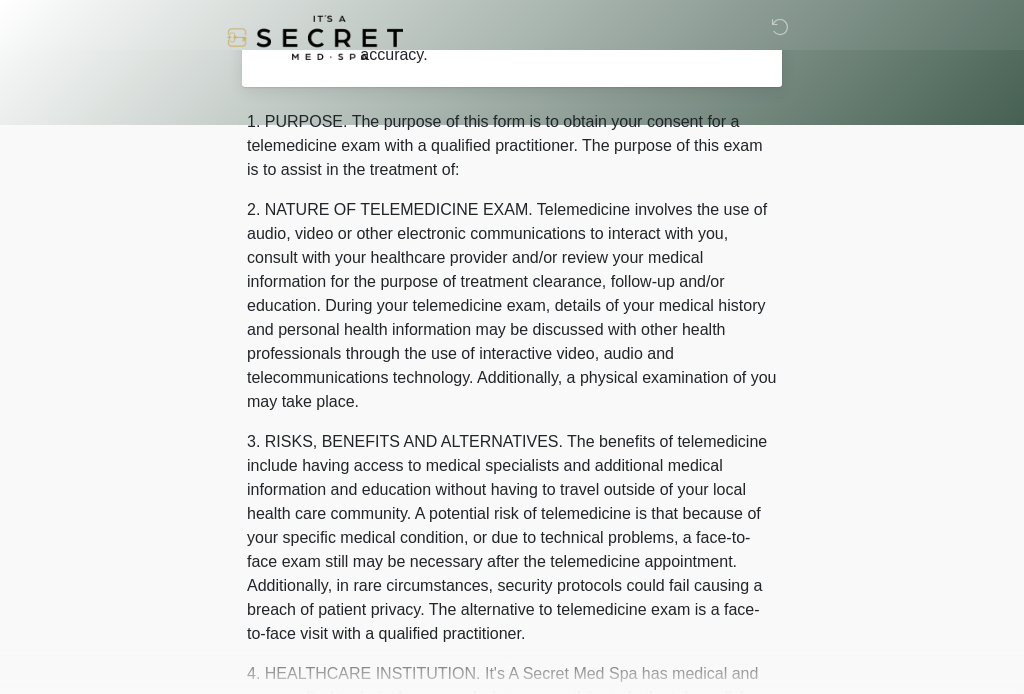 scroll, scrollTop: 0, scrollLeft: 0, axis: both 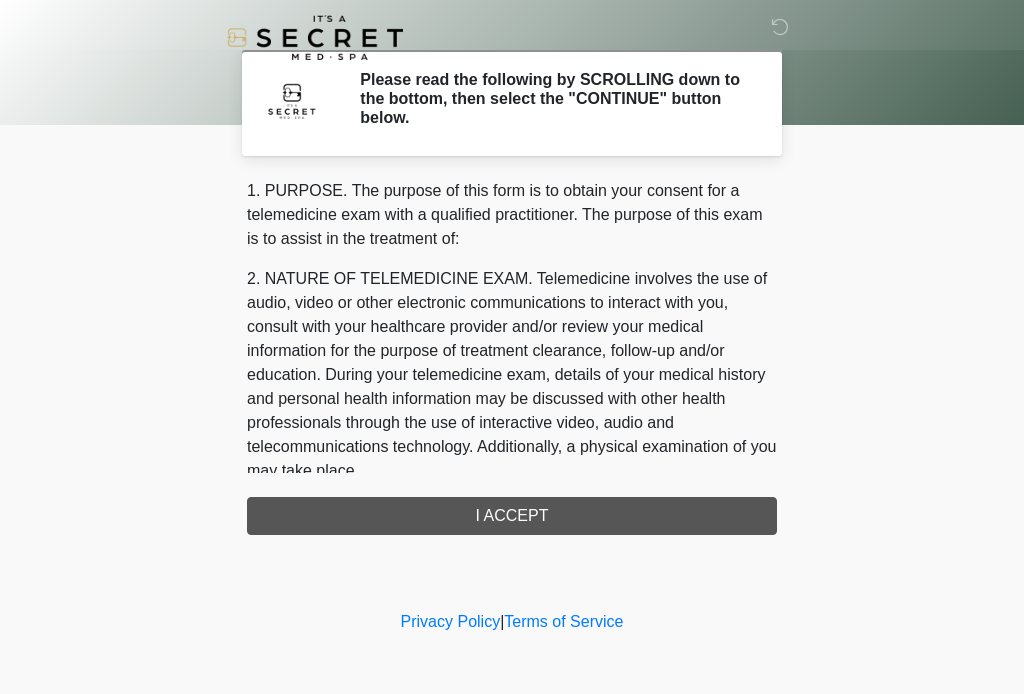 click on "1. PURPOSE. The purpose of this form is to obtain your consent for a telemedicine exam with a qualified practitioner. The purpose of this exam is to assist in the treatment of:  2. NATURE OF TELEMEDICINE EXAM. Telemedicine involves the use of audio, video or other electronic communications to interact with you, consult with your healthcare provider and/or review your medical information for the purpose of treatment clearance, follow-up and/or education. During your telemedicine exam, details of your medical history and personal health information may be discussed with other health professionals through the use of interactive video, audio and telecommunications technology. Additionally, a physical examination of you may take place. 4. HEALTHCARE INSTITUTION. It's A Secret Med Spa has medical and non-medical technical personnel who may participate in the telemedicine exam to aid in the audio/video link with the qualified practitioner.
I ACCEPT" at bounding box center [512, 357] 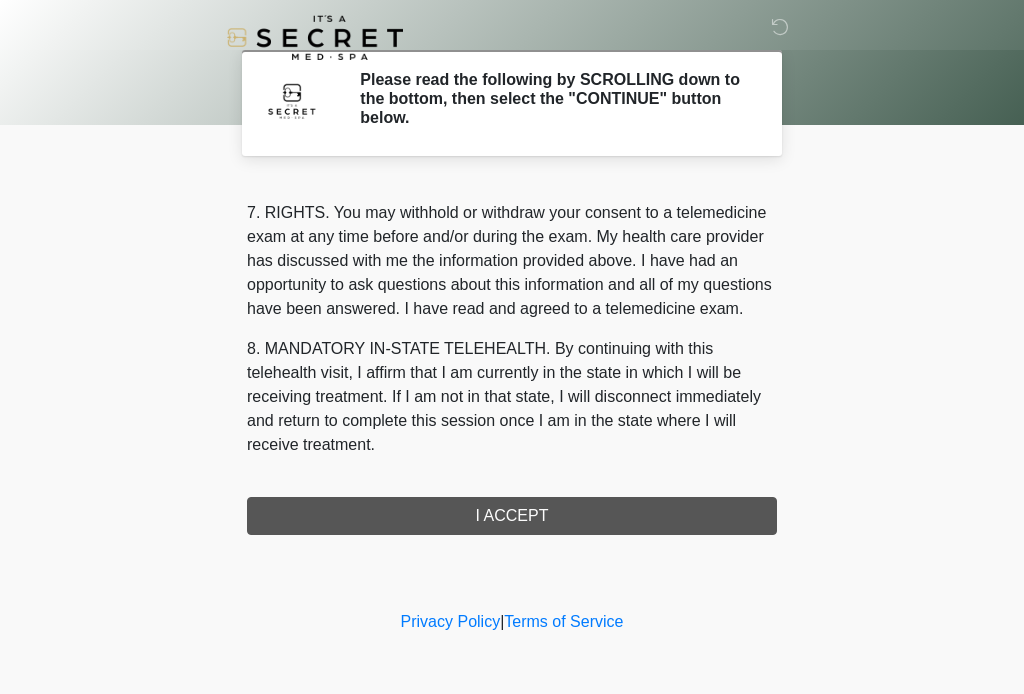 click on "1. PURPOSE. The purpose of this form is to obtain your consent for a telemedicine exam with a qualified practitioner. The purpose of this exam is to assist in the treatment of:  2. NATURE OF TELEMEDICINE EXAM. Telemedicine involves the use of audio, video or other electronic communications to interact with you, consult with your healthcare provider and/or review your medical information for the purpose of treatment clearance, follow-up and/or education. During your telemedicine exam, details of your medical history and personal health information may be discussed with other health professionals through the use of interactive video, audio and telecommunications technology. Additionally, a physical examination of you may take place. 4. HEALTHCARE INSTITUTION. It's A Secret Med Spa has medical and non-medical technical personnel who may participate in the telemedicine exam to aid in the audio/video link with the qualified practitioner.
I ACCEPT" at bounding box center [512, 357] 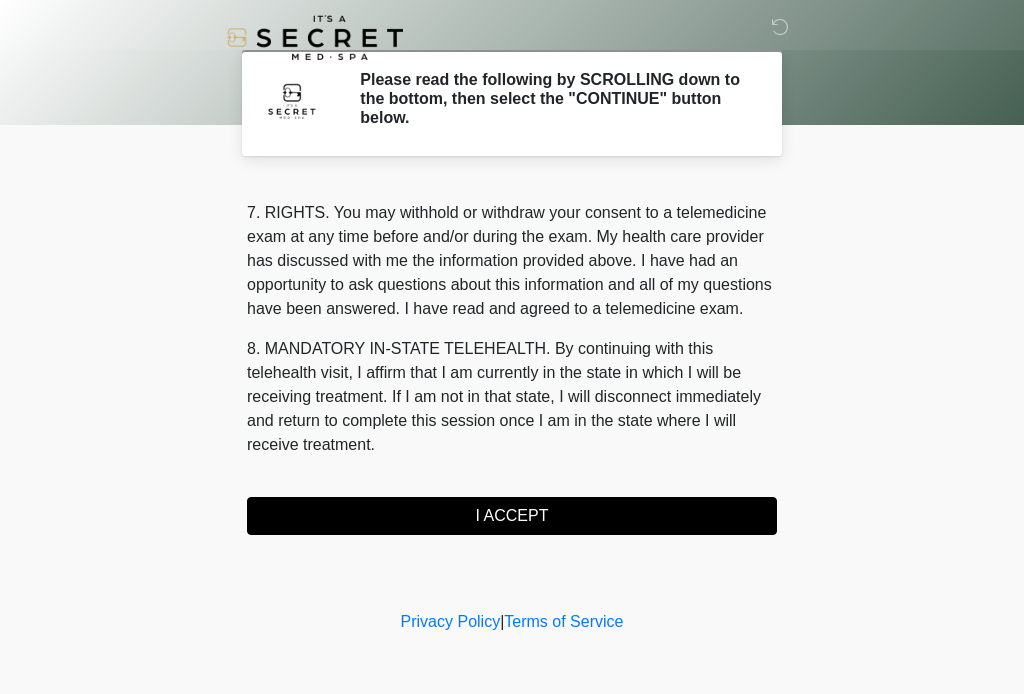 click on "I ACCEPT" at bounding box center [512, 516] 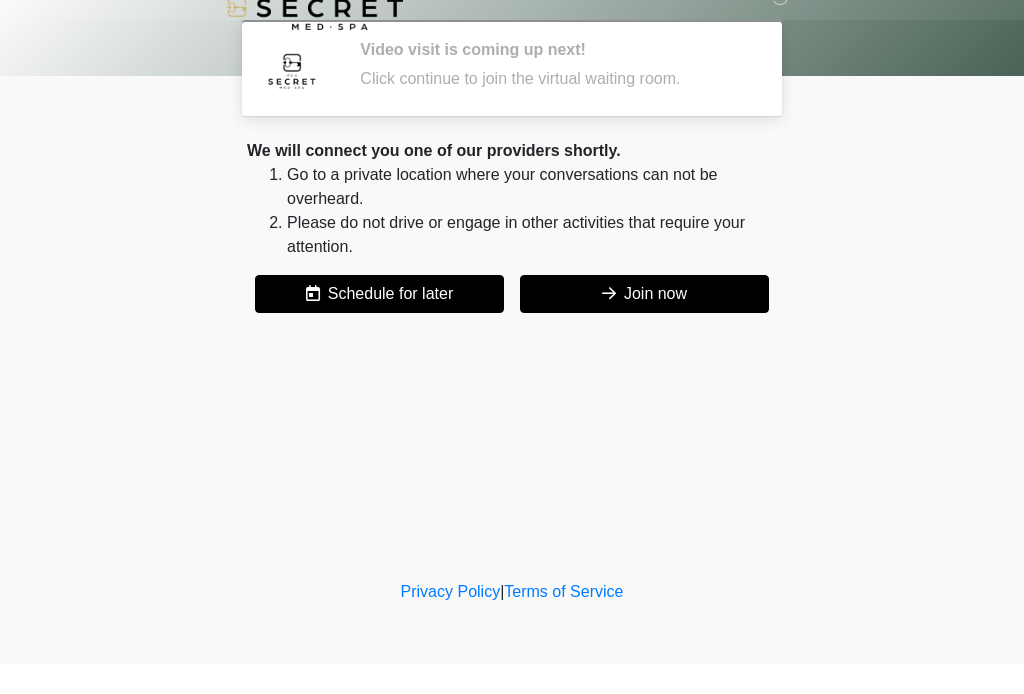 scroll, scrollTop: 0, scrollLeft: 0, axis: both 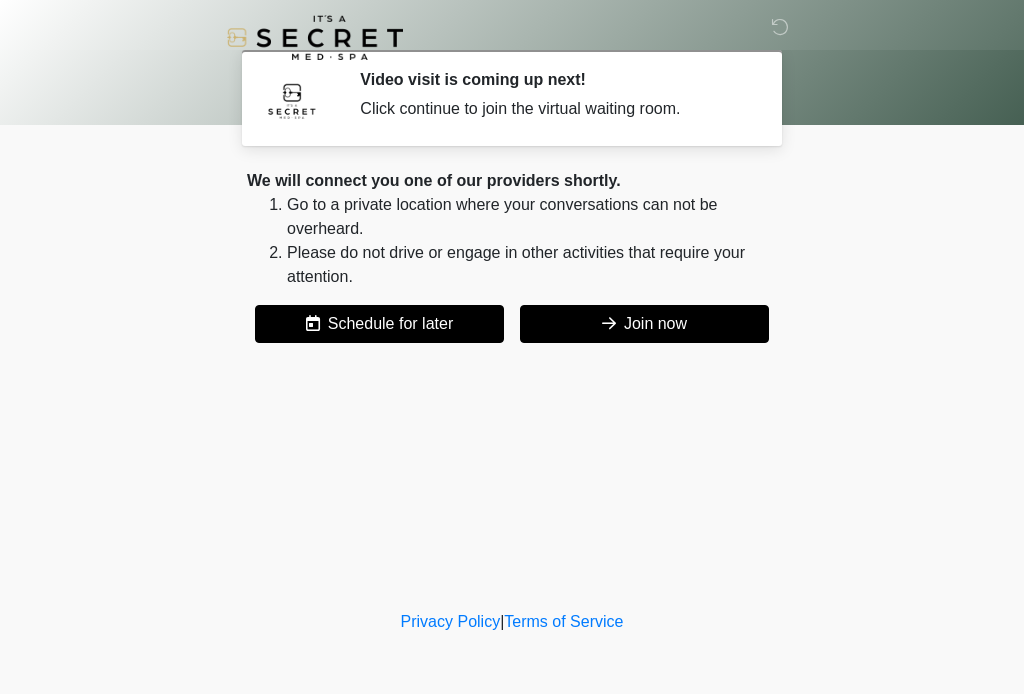 click on "Join now" at bounding box center [644, 324] 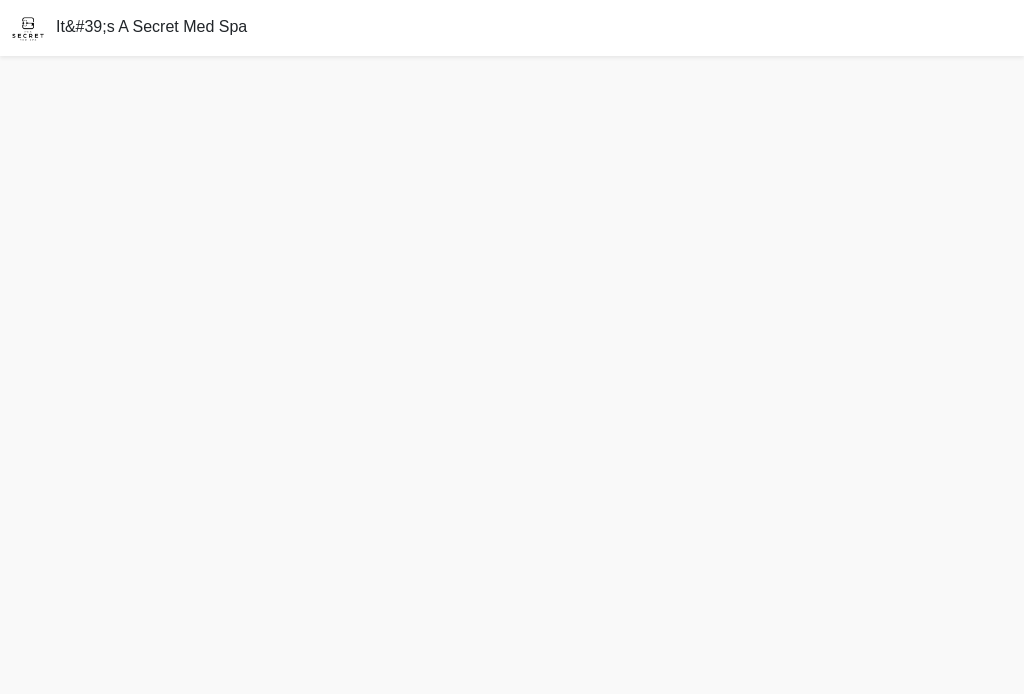 scroll, scrollTop: 6, scrollLeft: 0, axis: vertical 